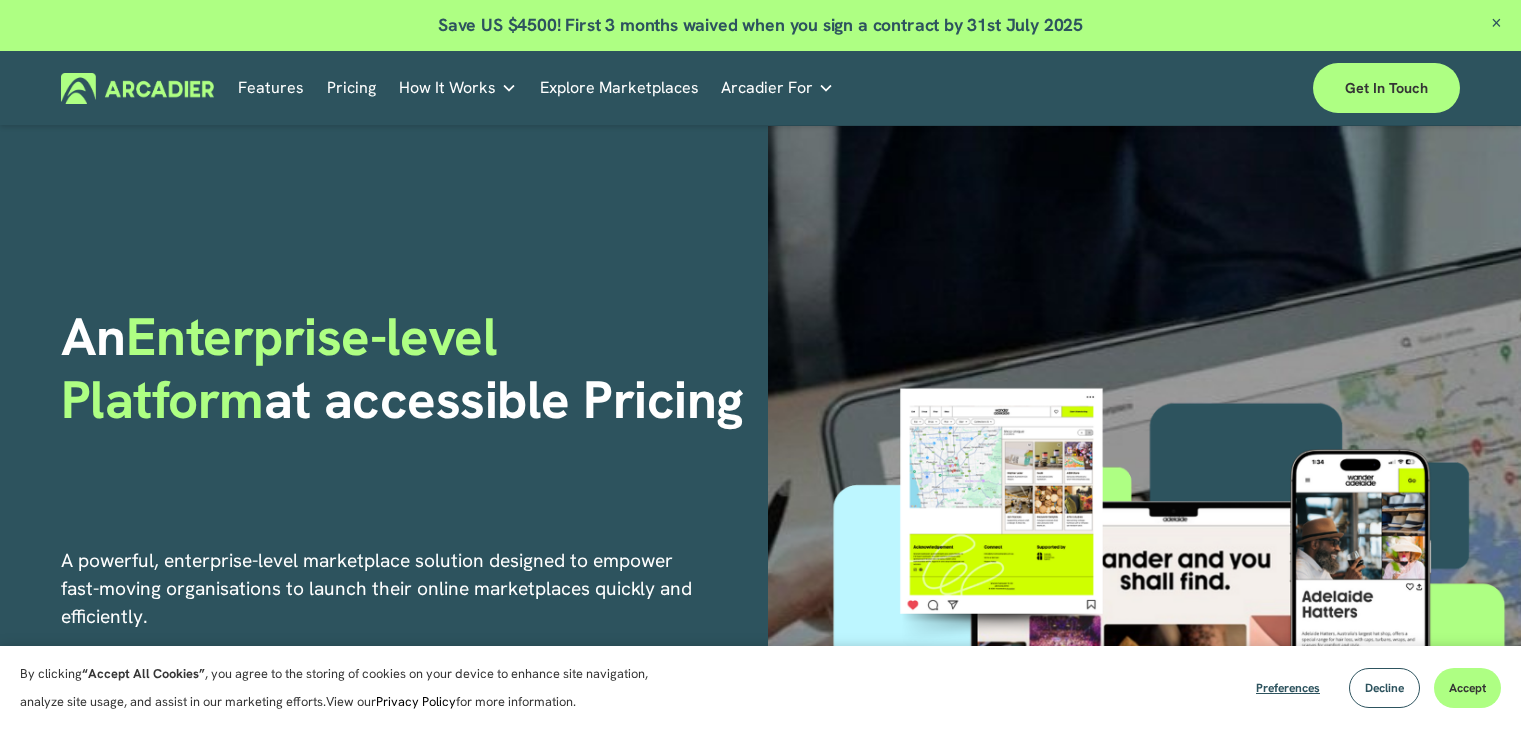 scroll, scrollTop: 0, scrollLeft: 0, axis: both 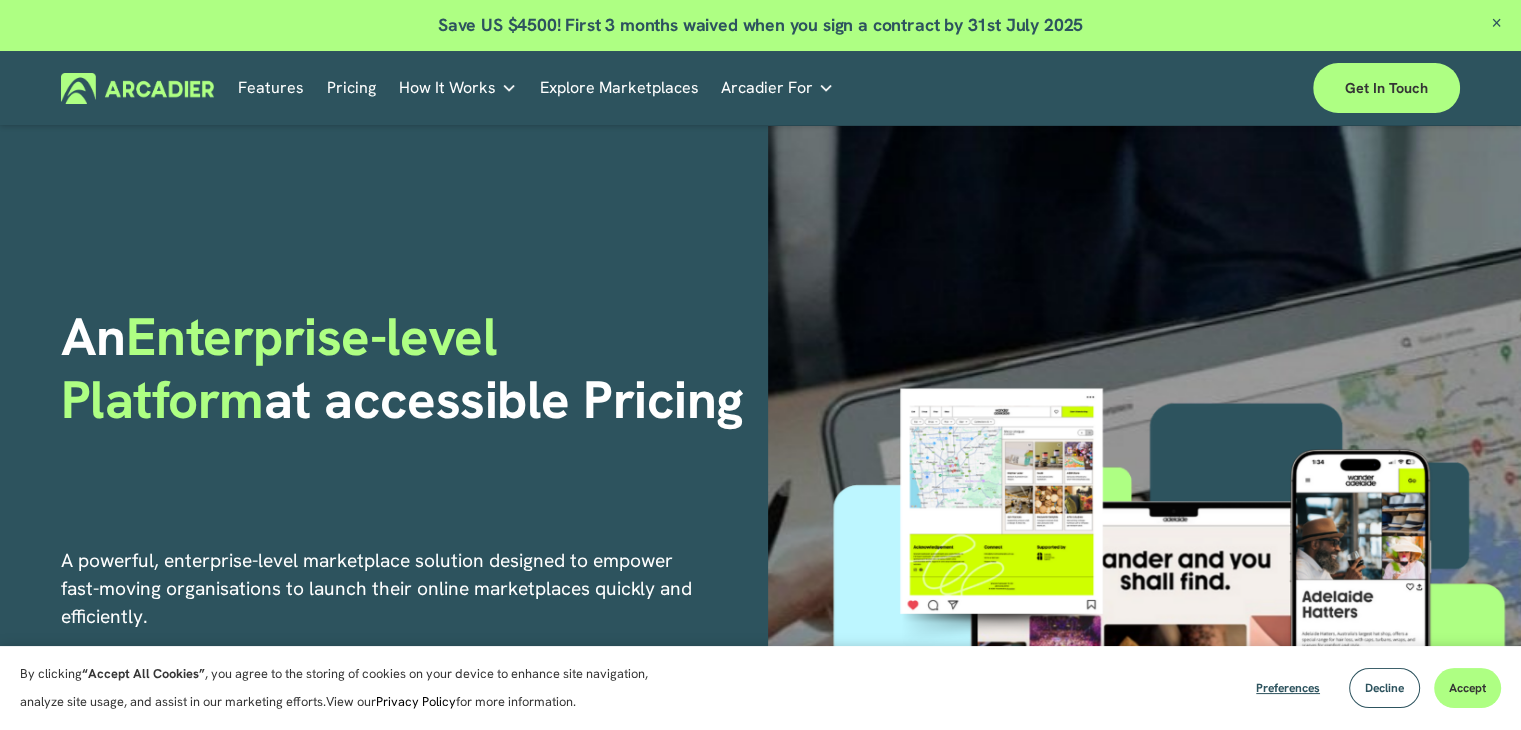 click at bounding box center [1496, 24] 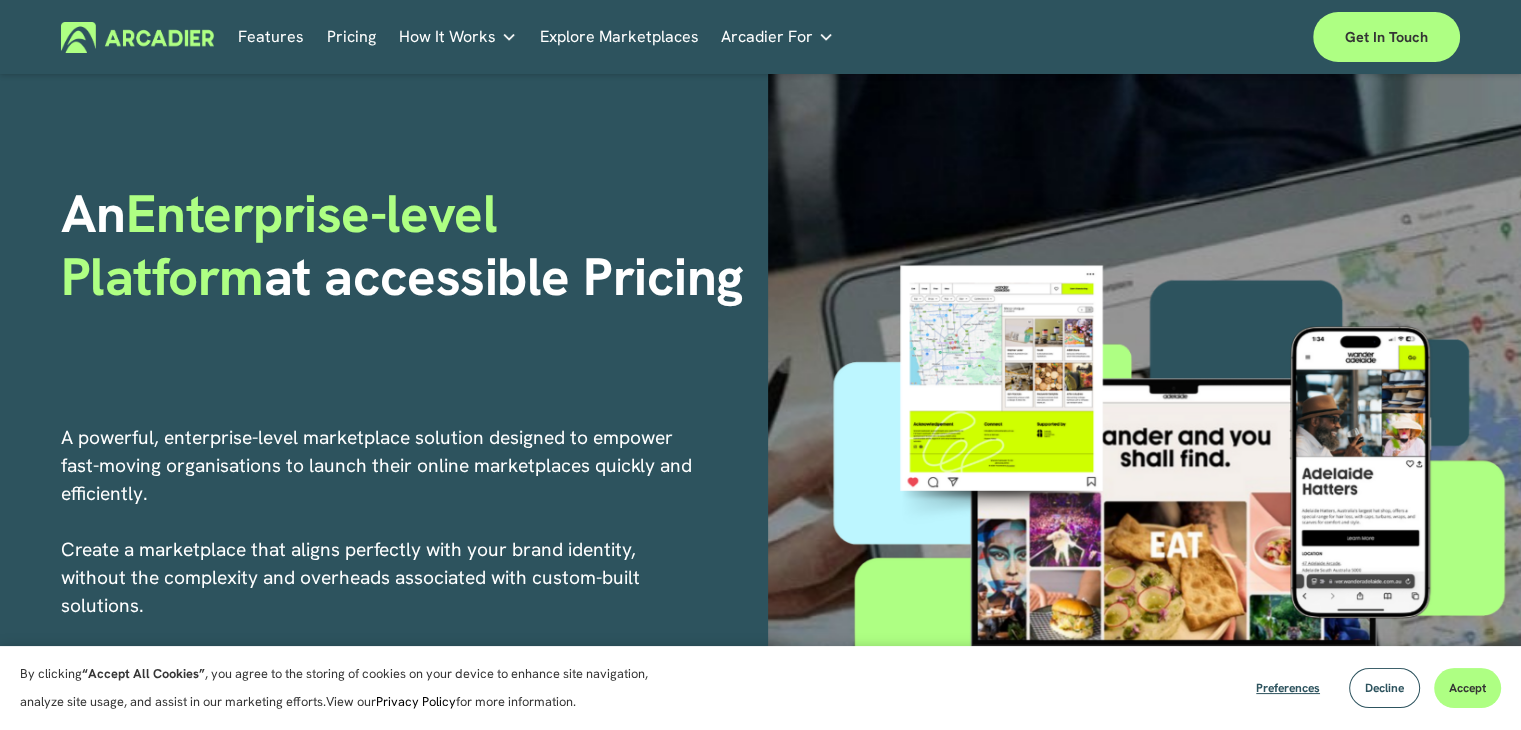 scroll, scrollTop: 0, scrollLeft: 0, axis: both 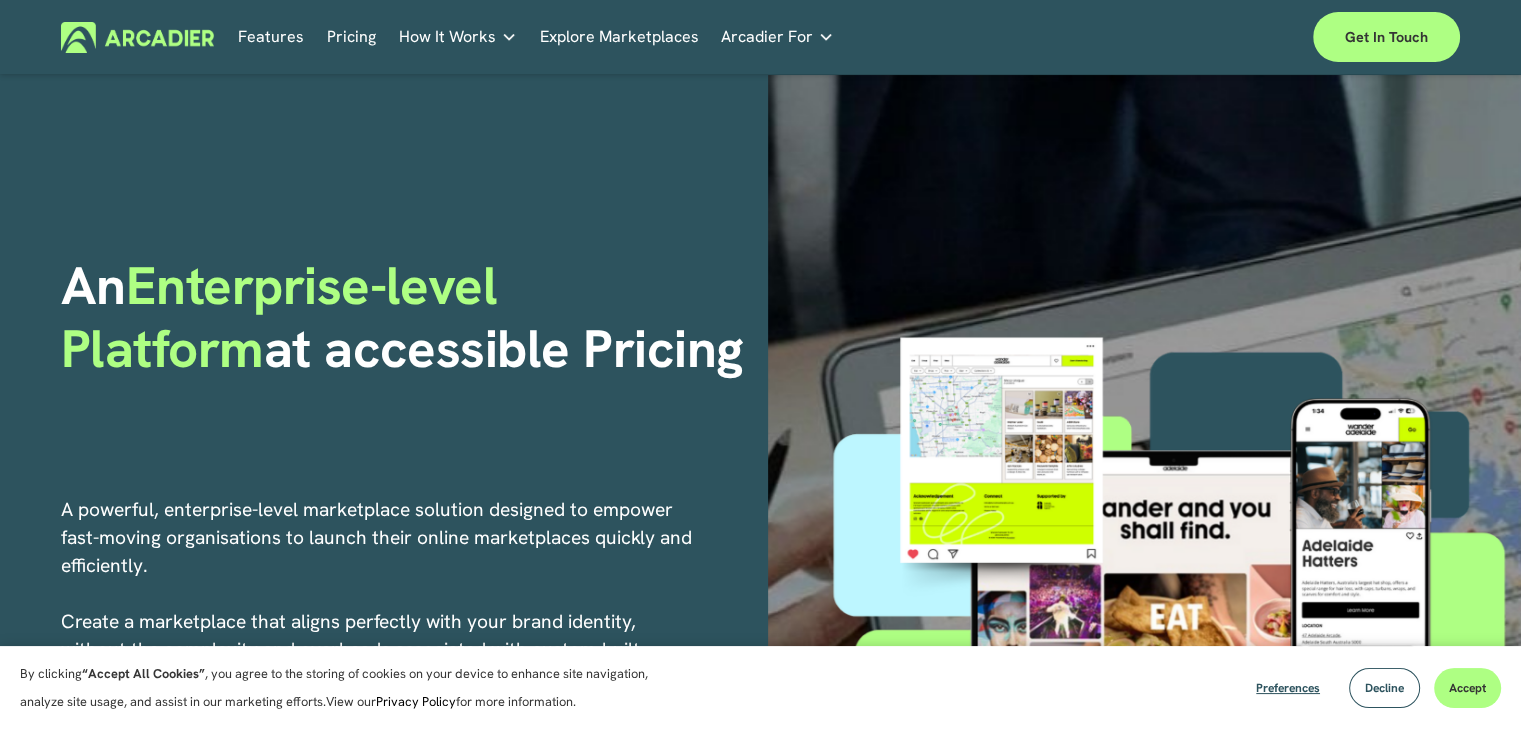 click on "Pricing" at bounding box center [351, 37] 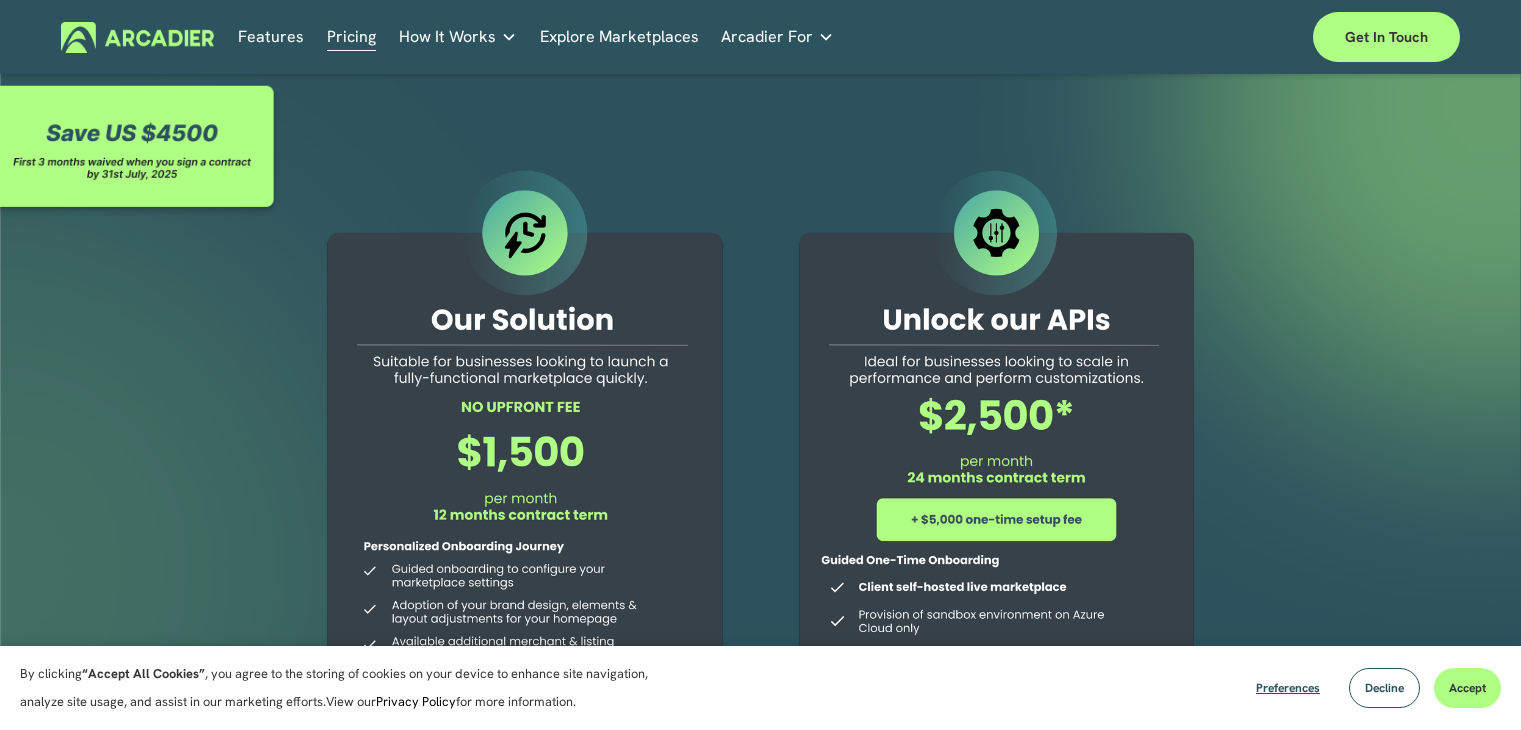 scroll, scrollTop: 0, scrollLeft: 0, axis: both 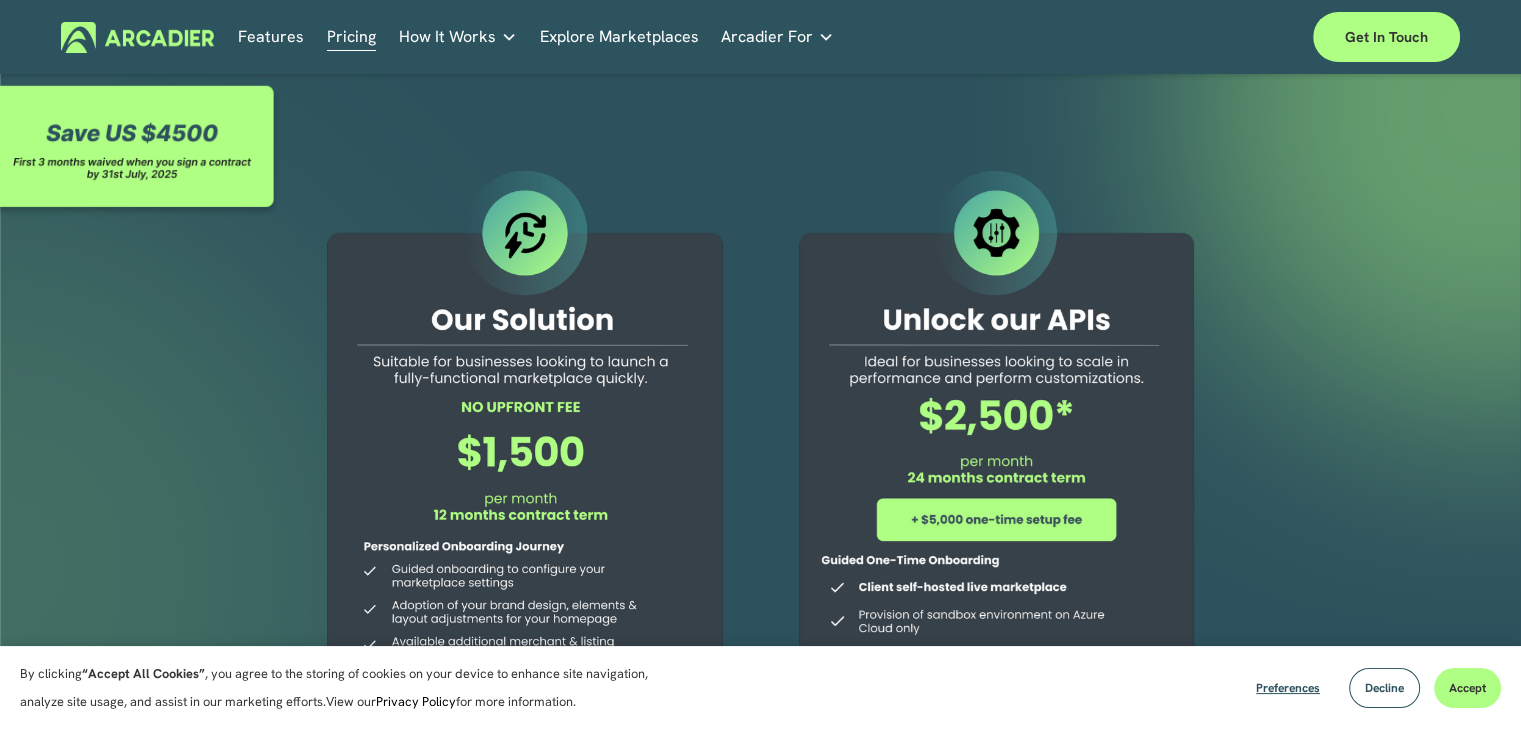 click on "Features" at bounding box center [271, 37] 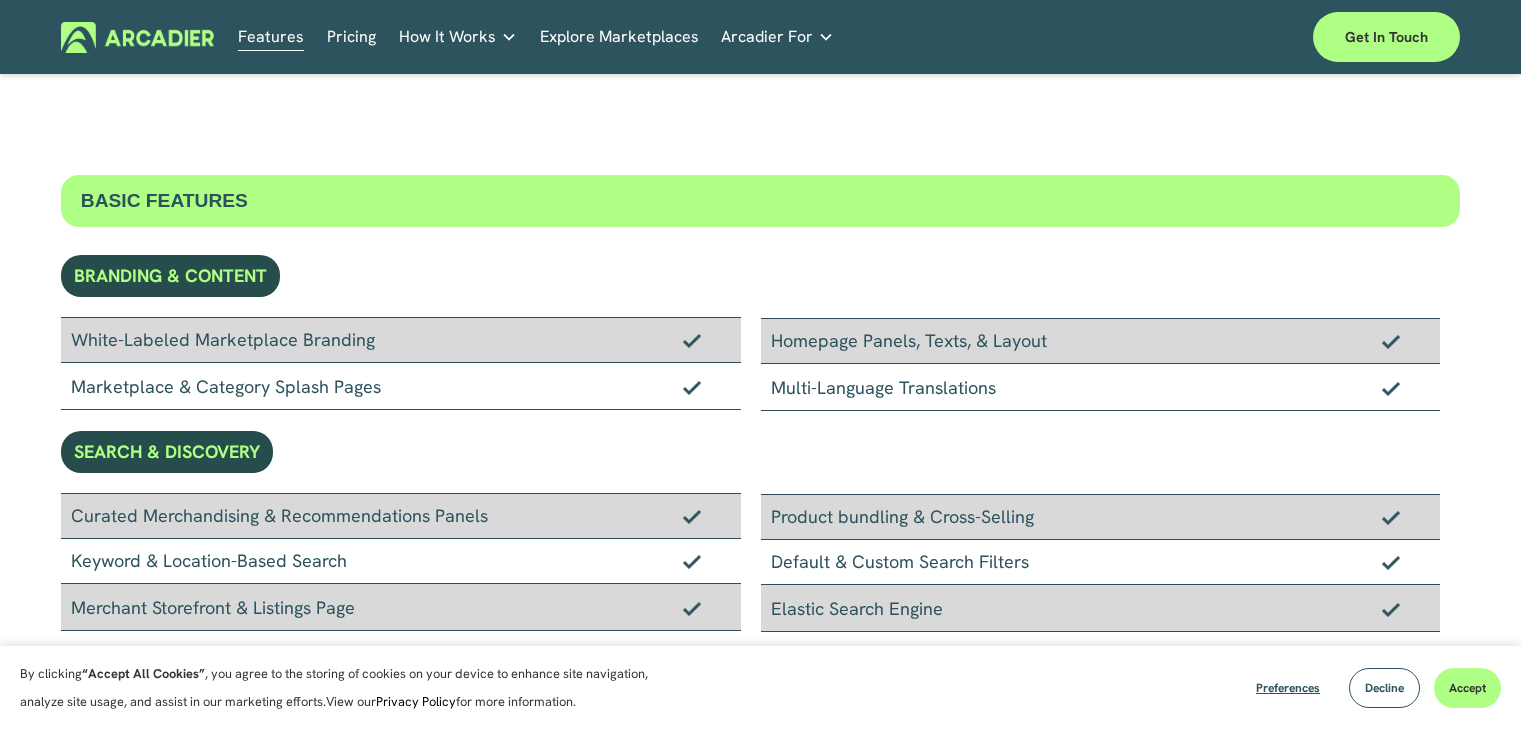 scroll, scrollTop: 0, scrollLeft: 0, axis: both 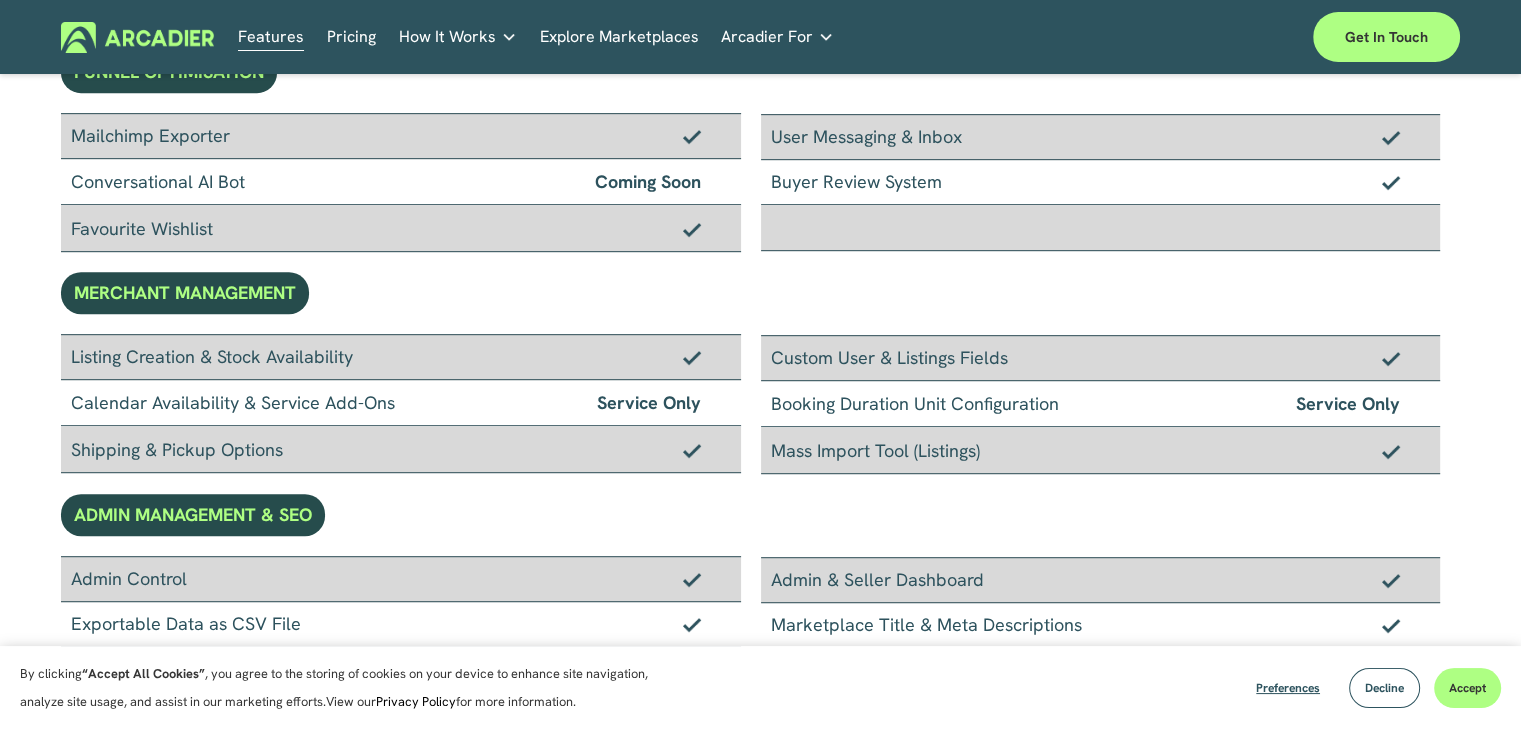 click on "Coming Soon" at bounding box center [648, 181] 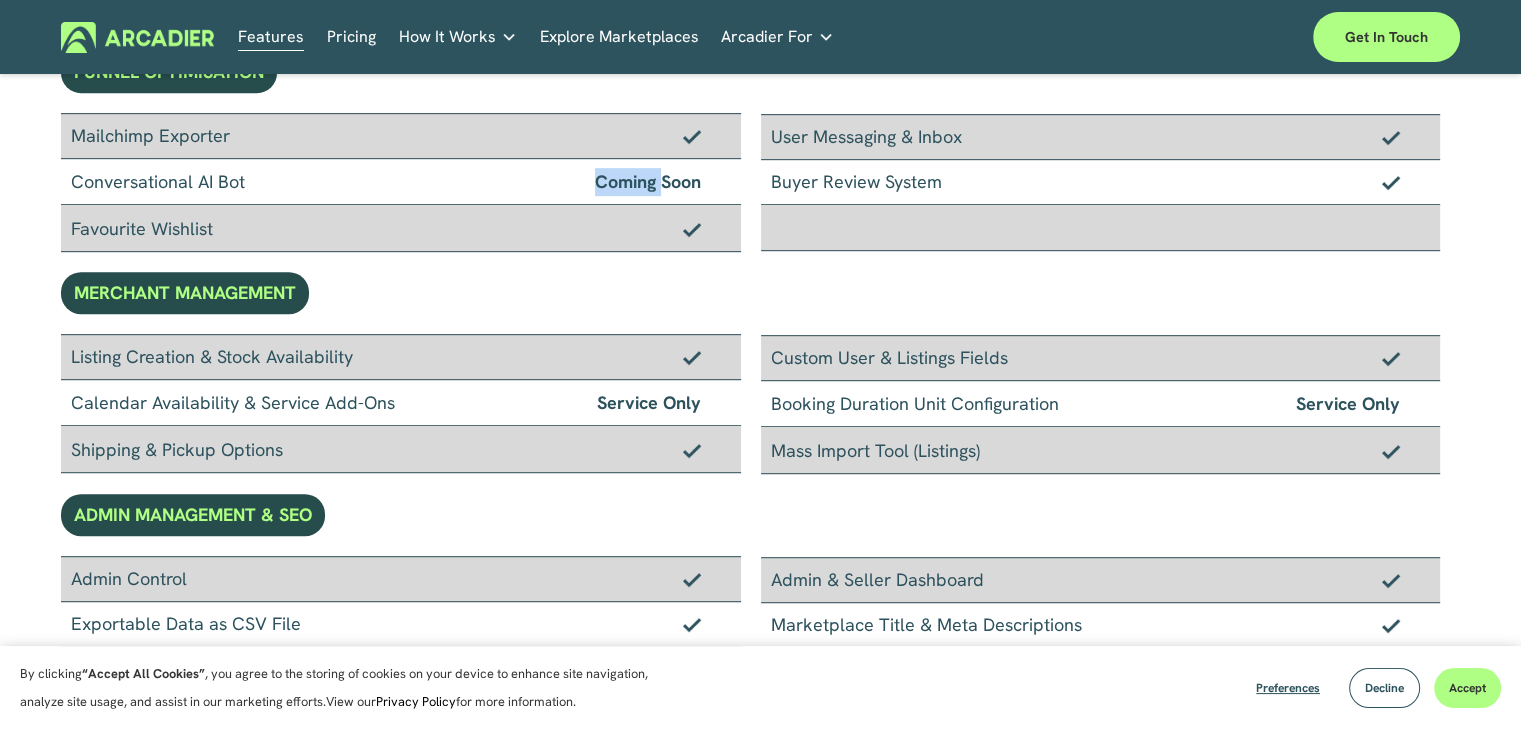 click on "Coming Soon" at bounding box center (648, 181) 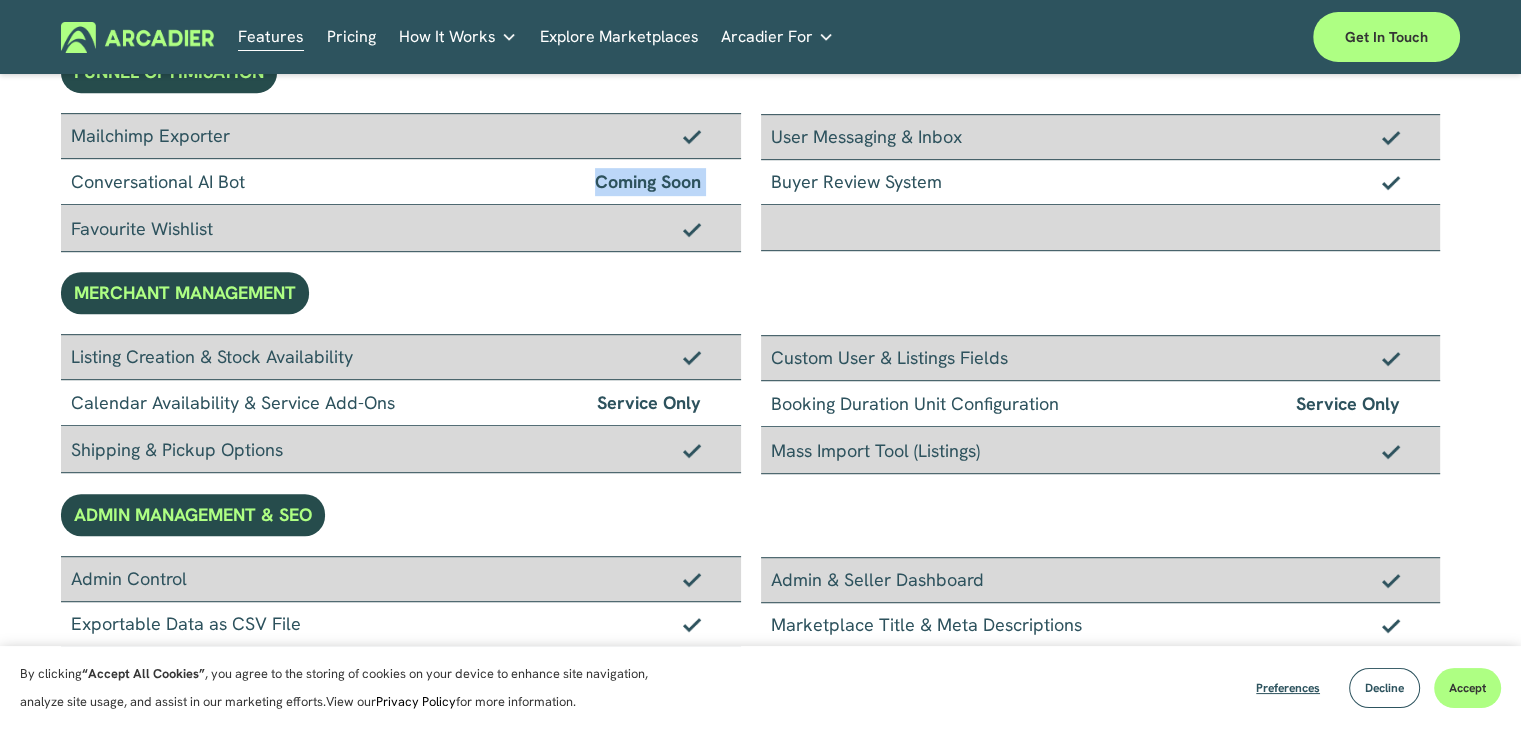 click on "Coming Soon" at bounding box center [648, 181] 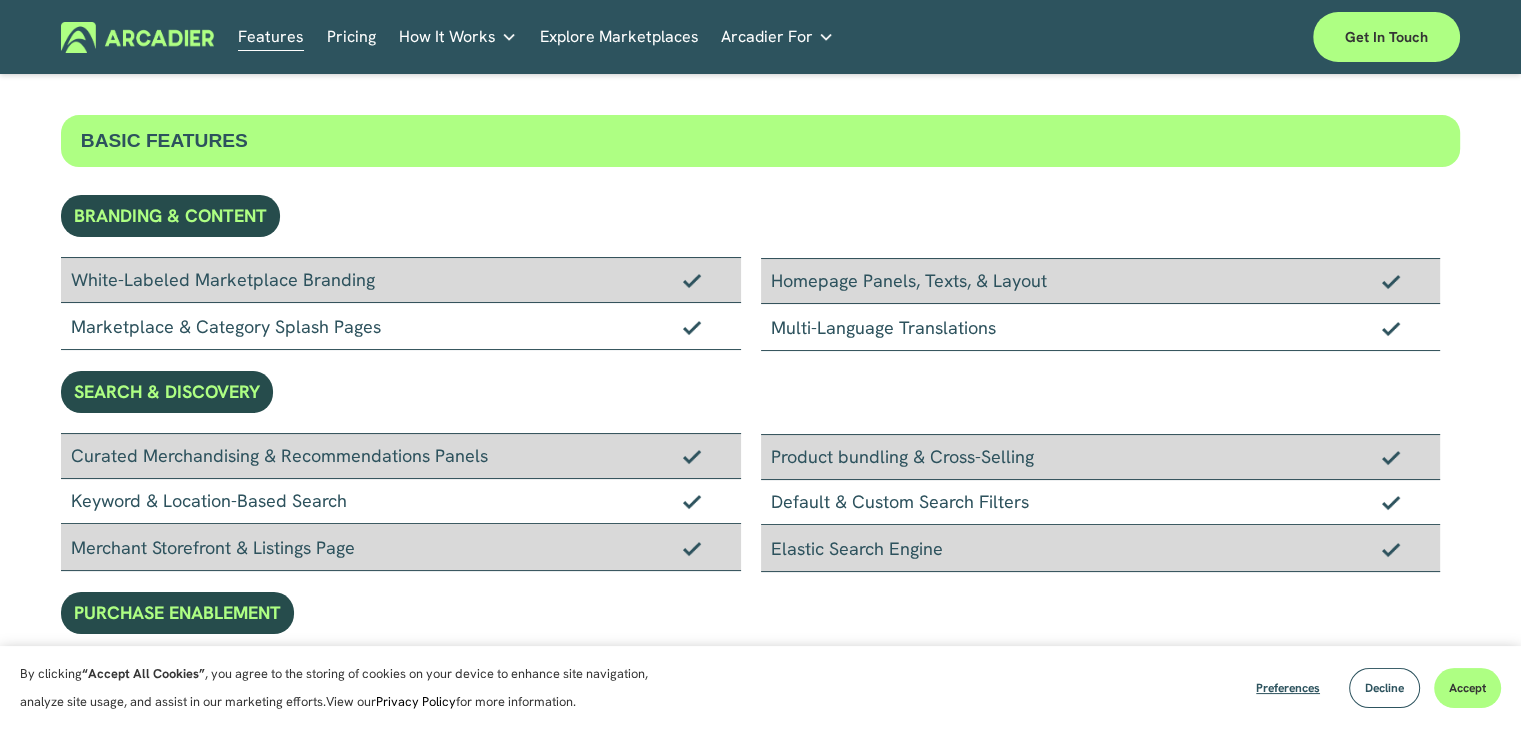 scroll, scrollTop: 0, scrollLeft: 0, axis: both 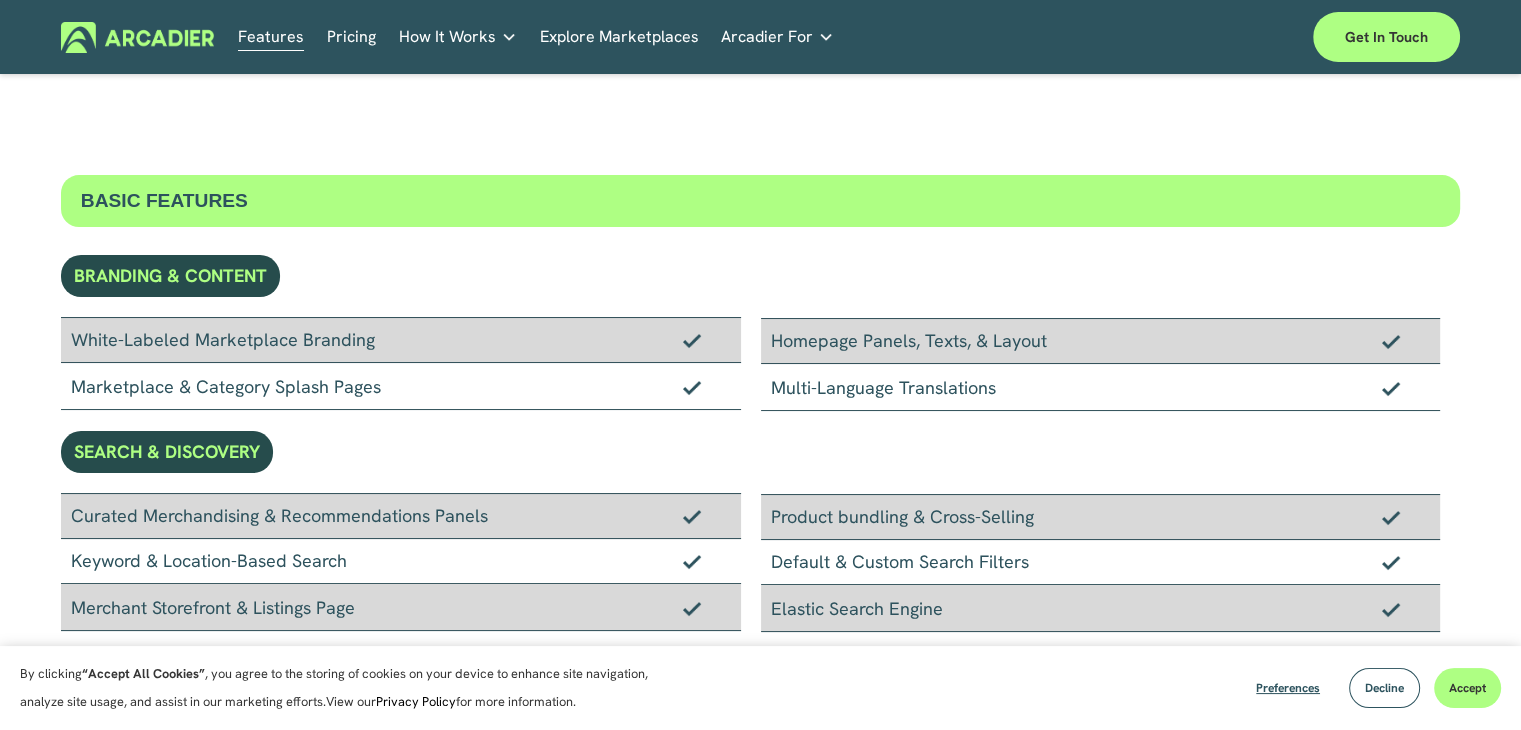 click on "How It Works" at bounding box center [447, 37] 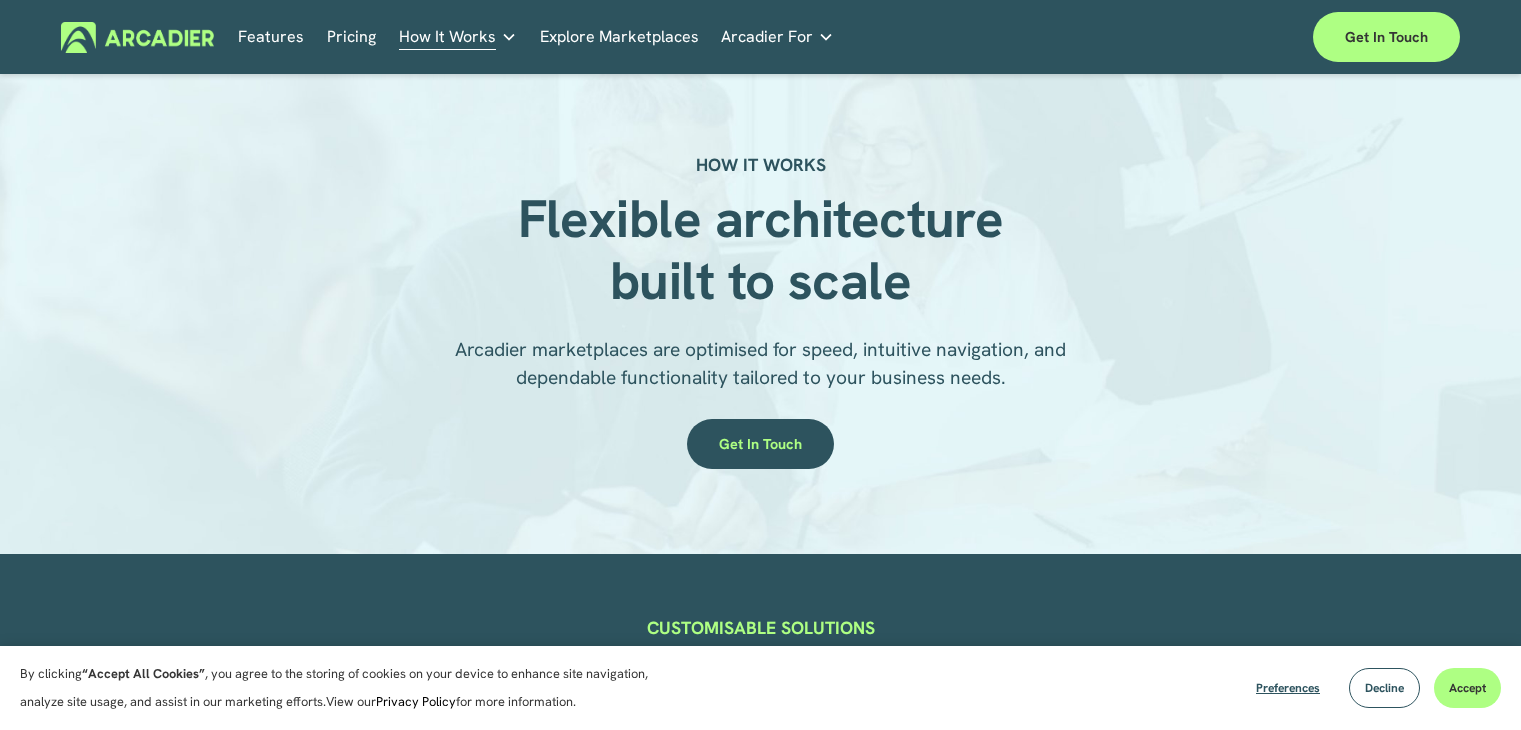scroll, scrollTop: 0, scrollLeft: 0, axis: both 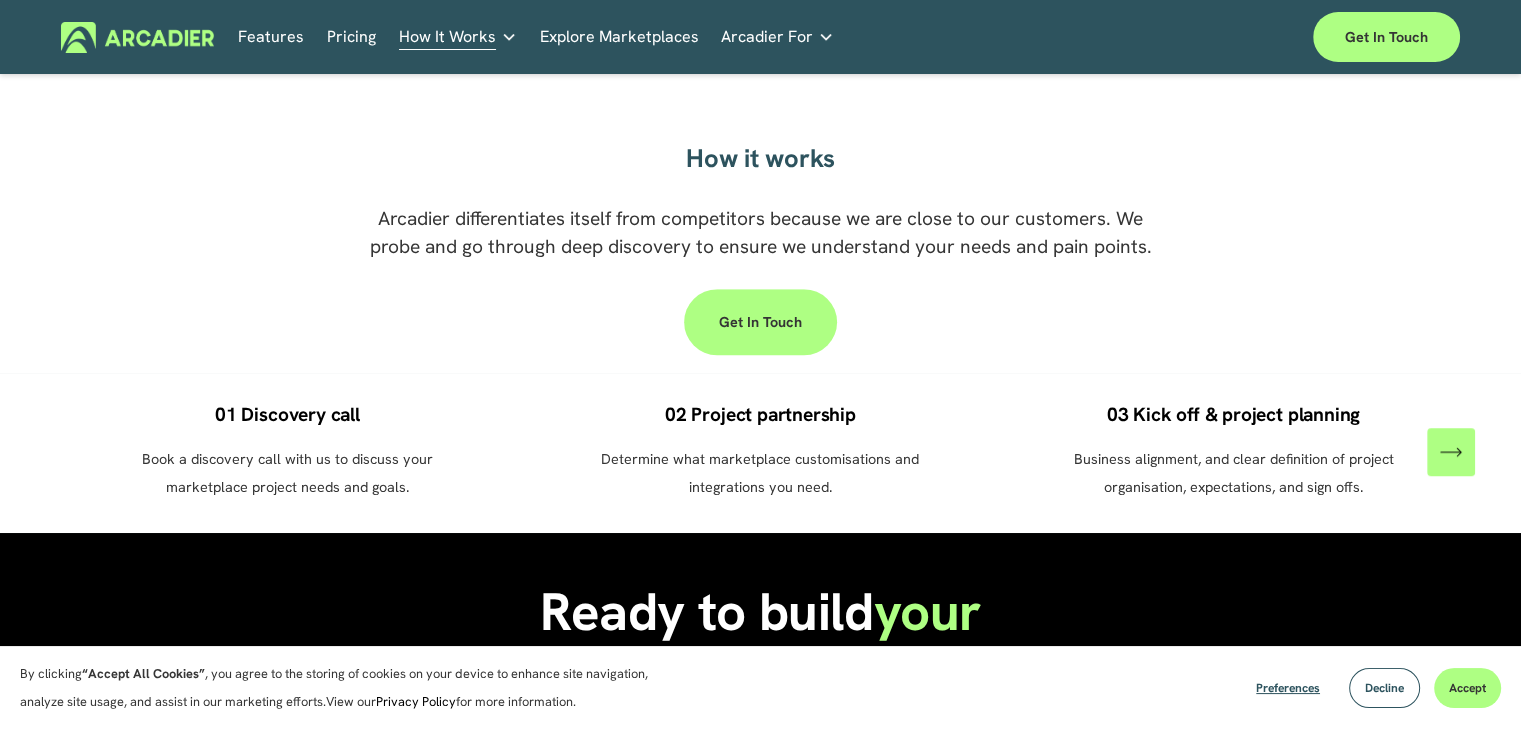 click 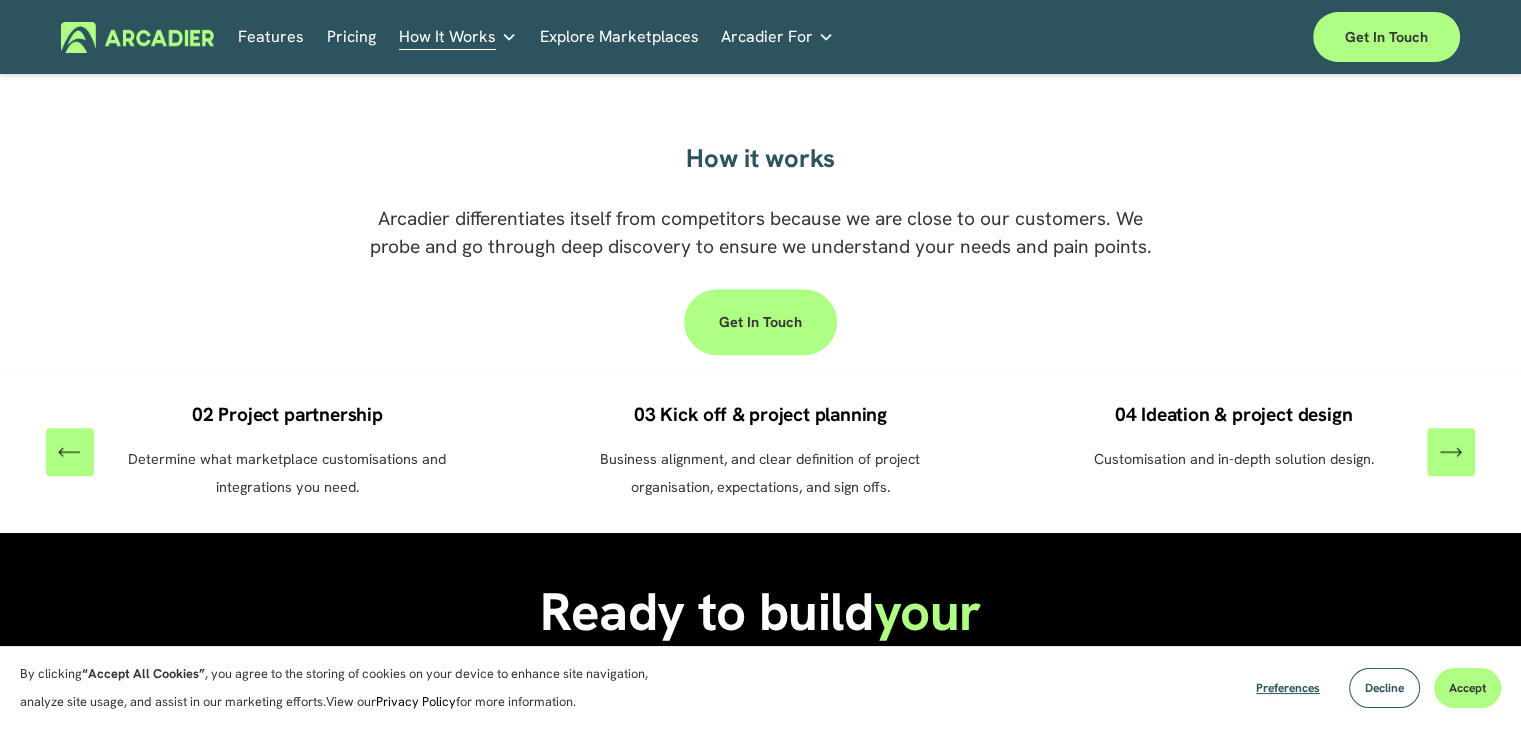 click 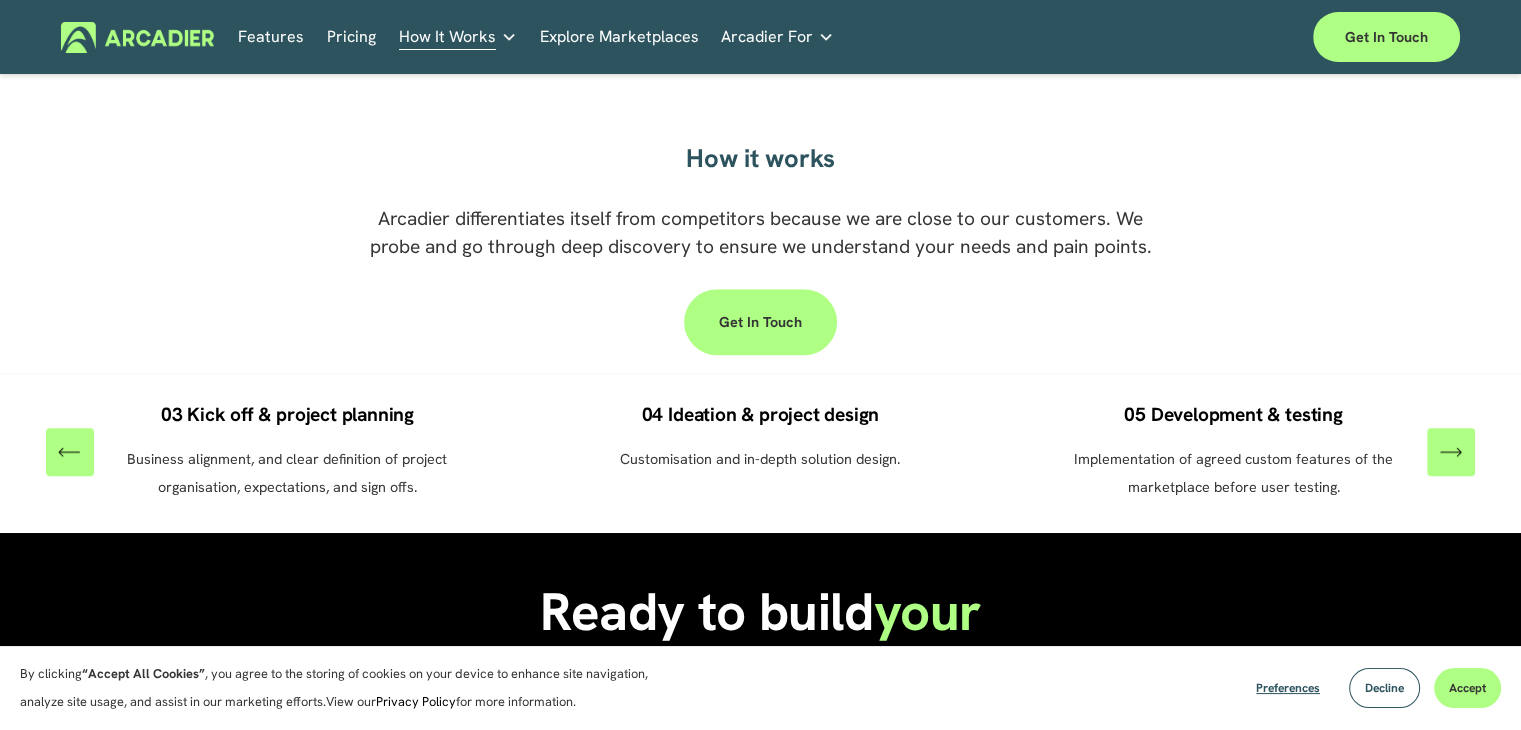 click 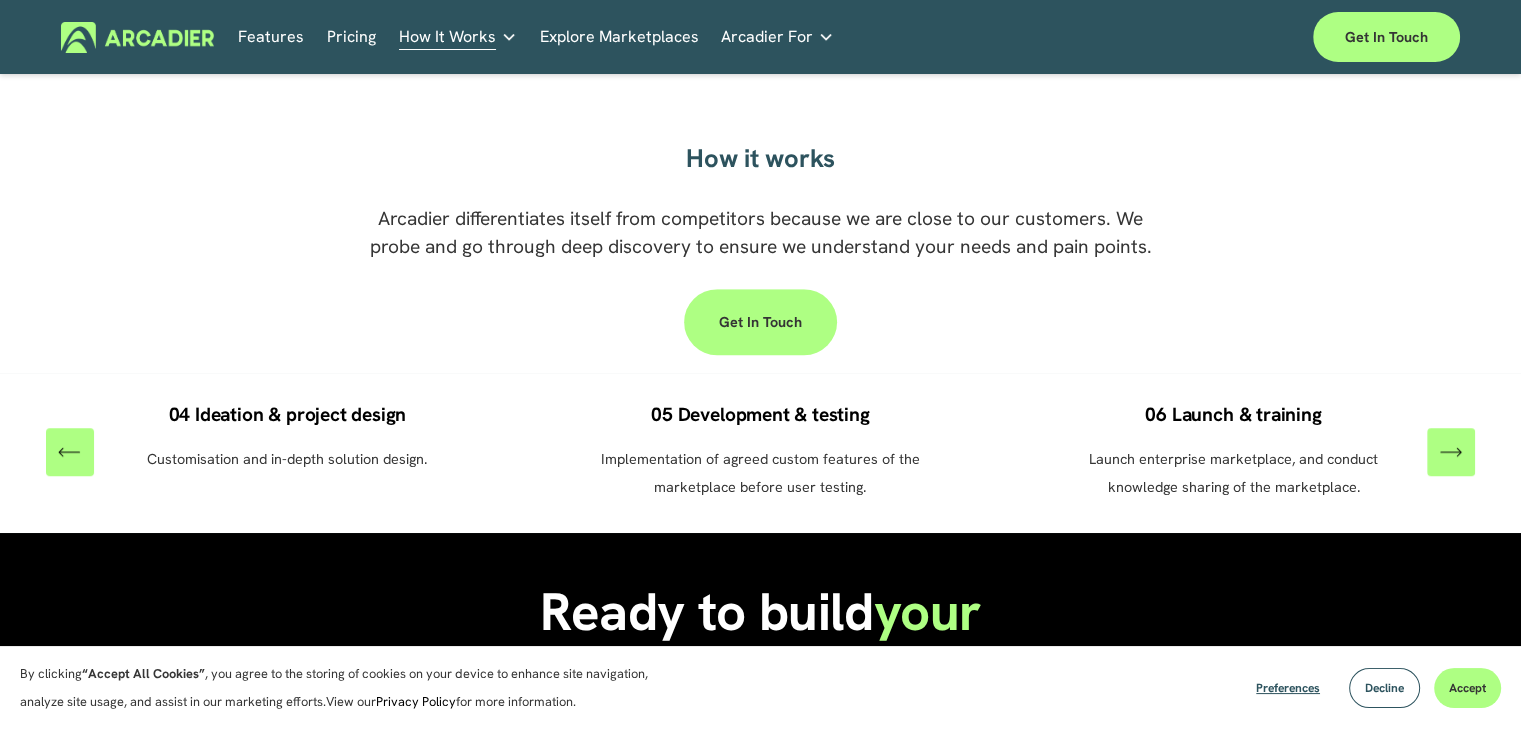 click 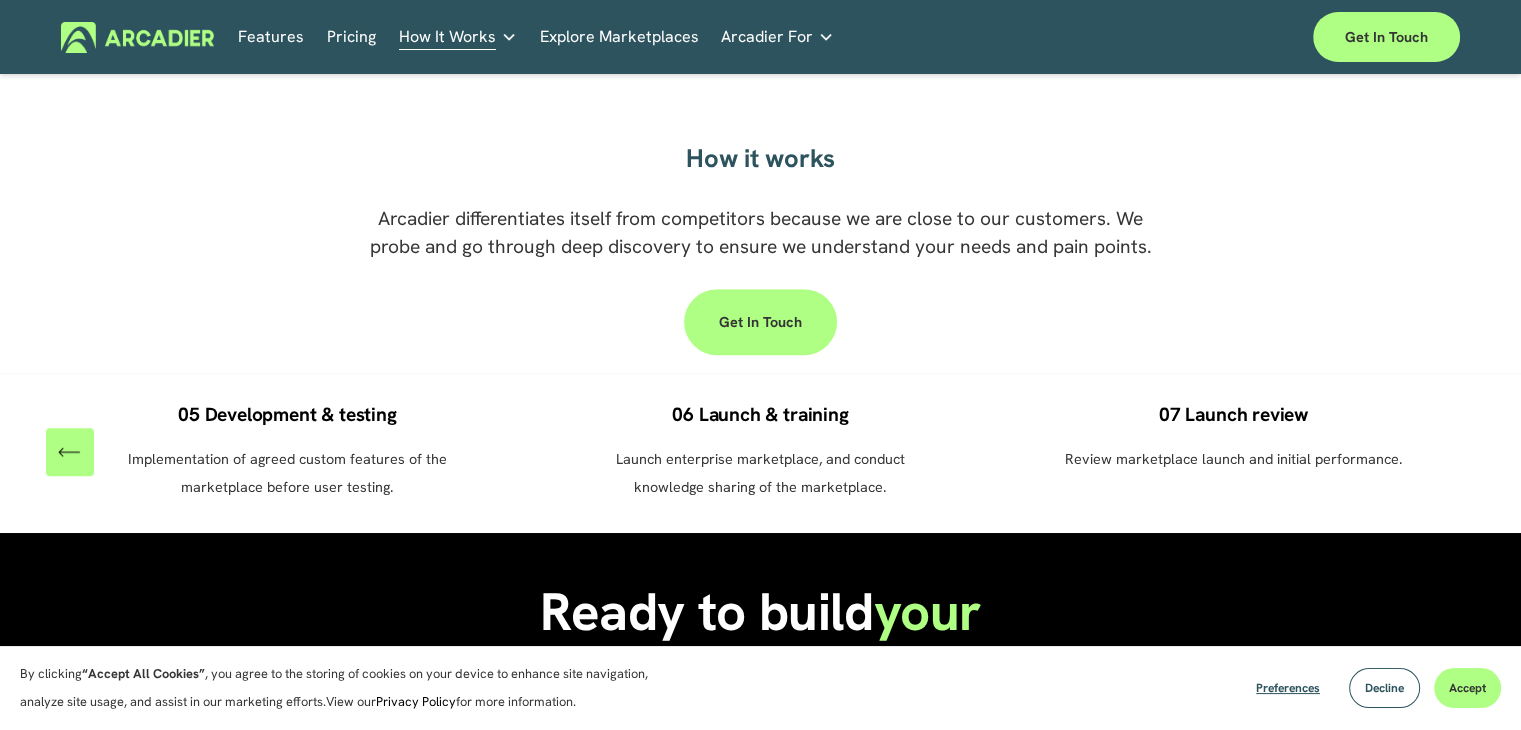 click on "01 Discovery call
Book a discovery call with us to discuss your marketplace project needs and goals.
02 Project partnership
Determine what marketplace customisations and integrations you need." 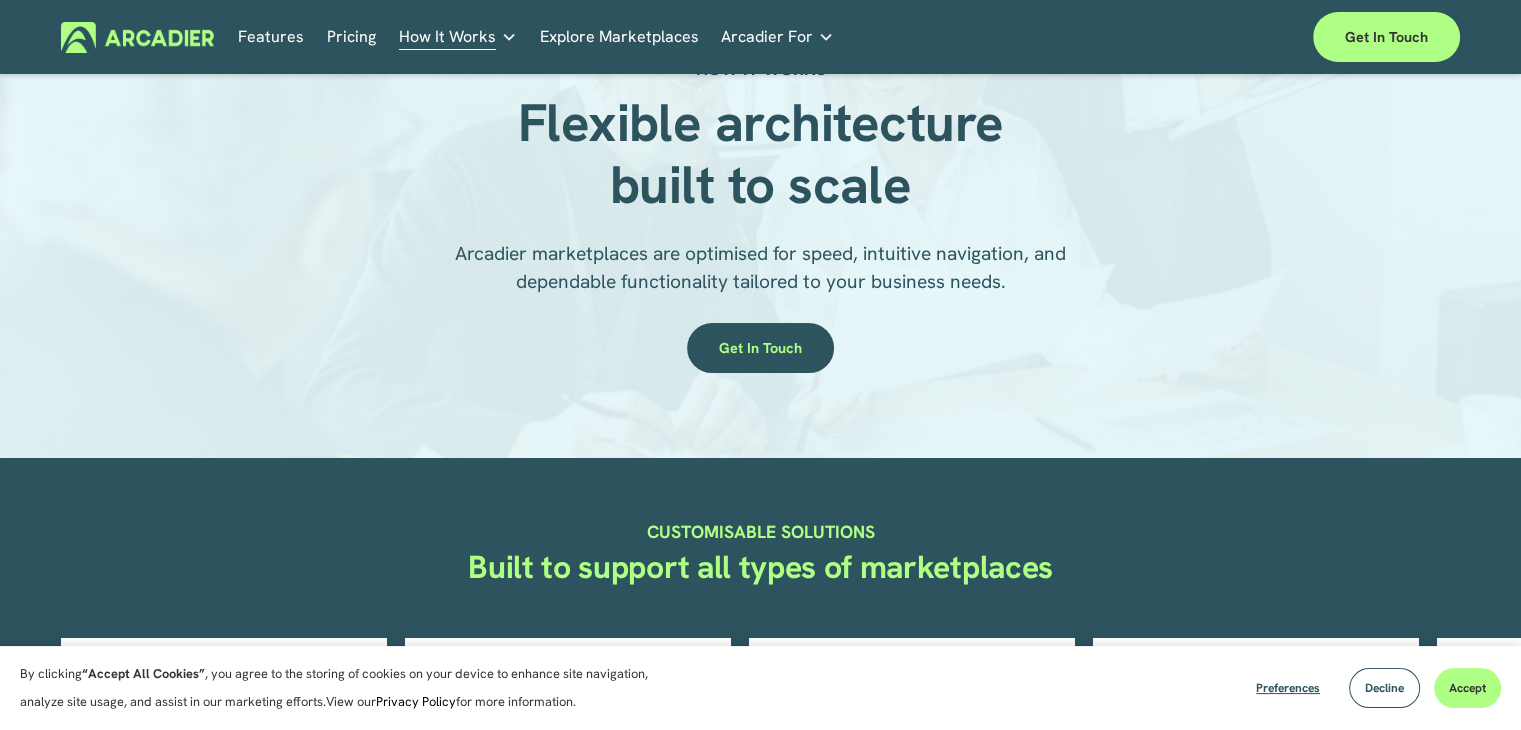 scroll, scrollTop: 0, scrollLeft: 0, axis: both 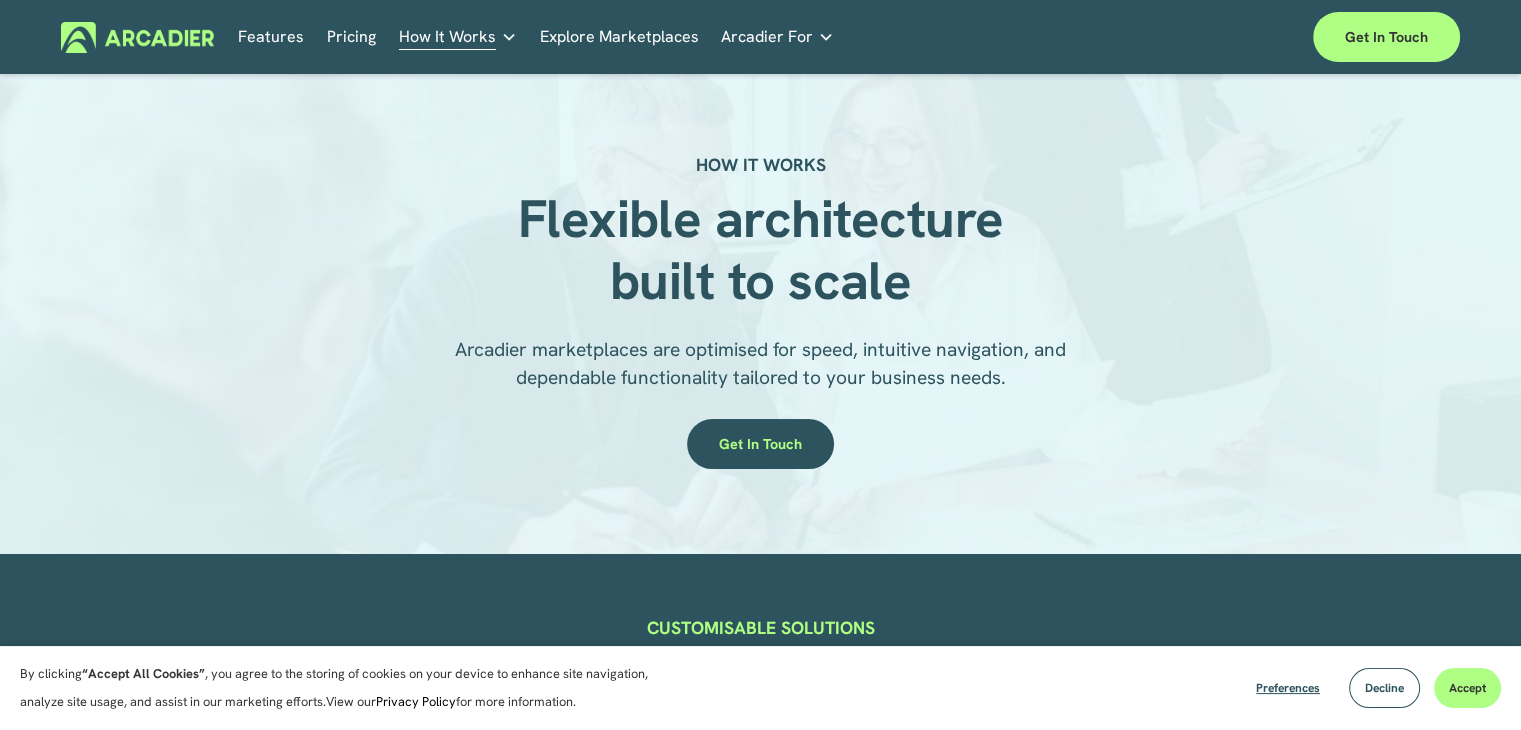 drag, startPoint x: 149, startPoint y: 129, endPoint x: 235, endPoint y: 114, distance: 87.29834 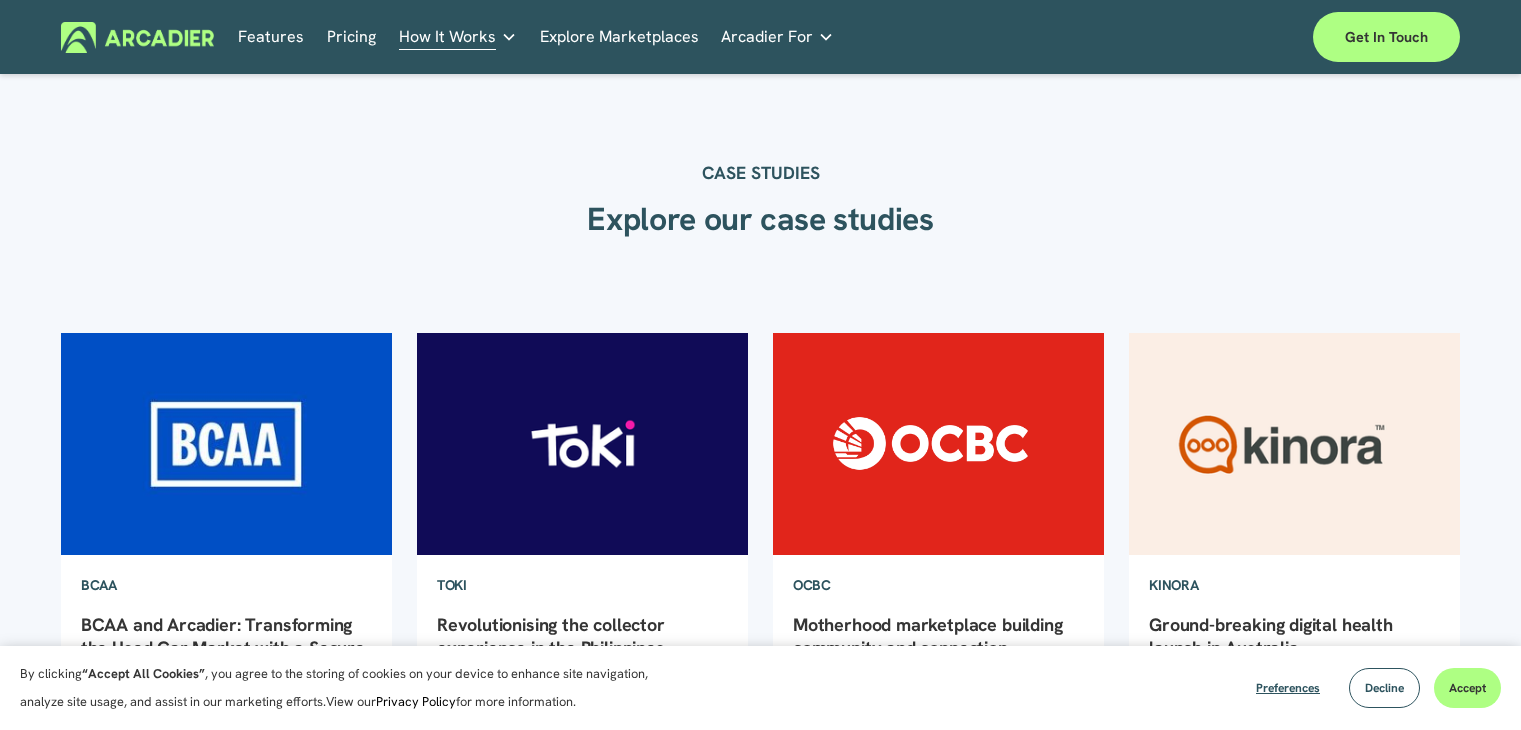 scroll, scrollTop: 0, scrollLeft: 0, axis: both 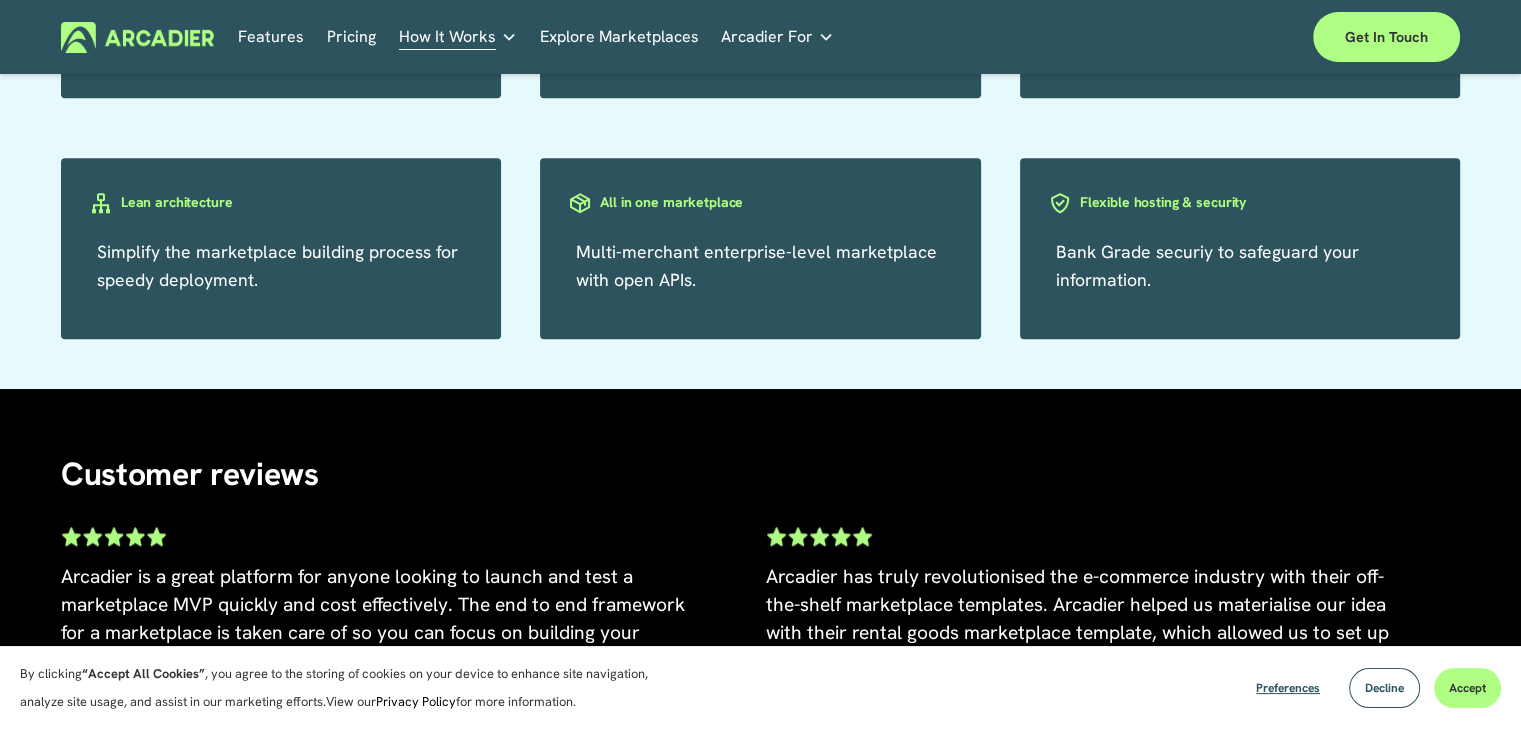 drag, startPoint x: 716, startPoint y: 93, endPoint x: 714, endPoint y: 74, distance: 19.104973 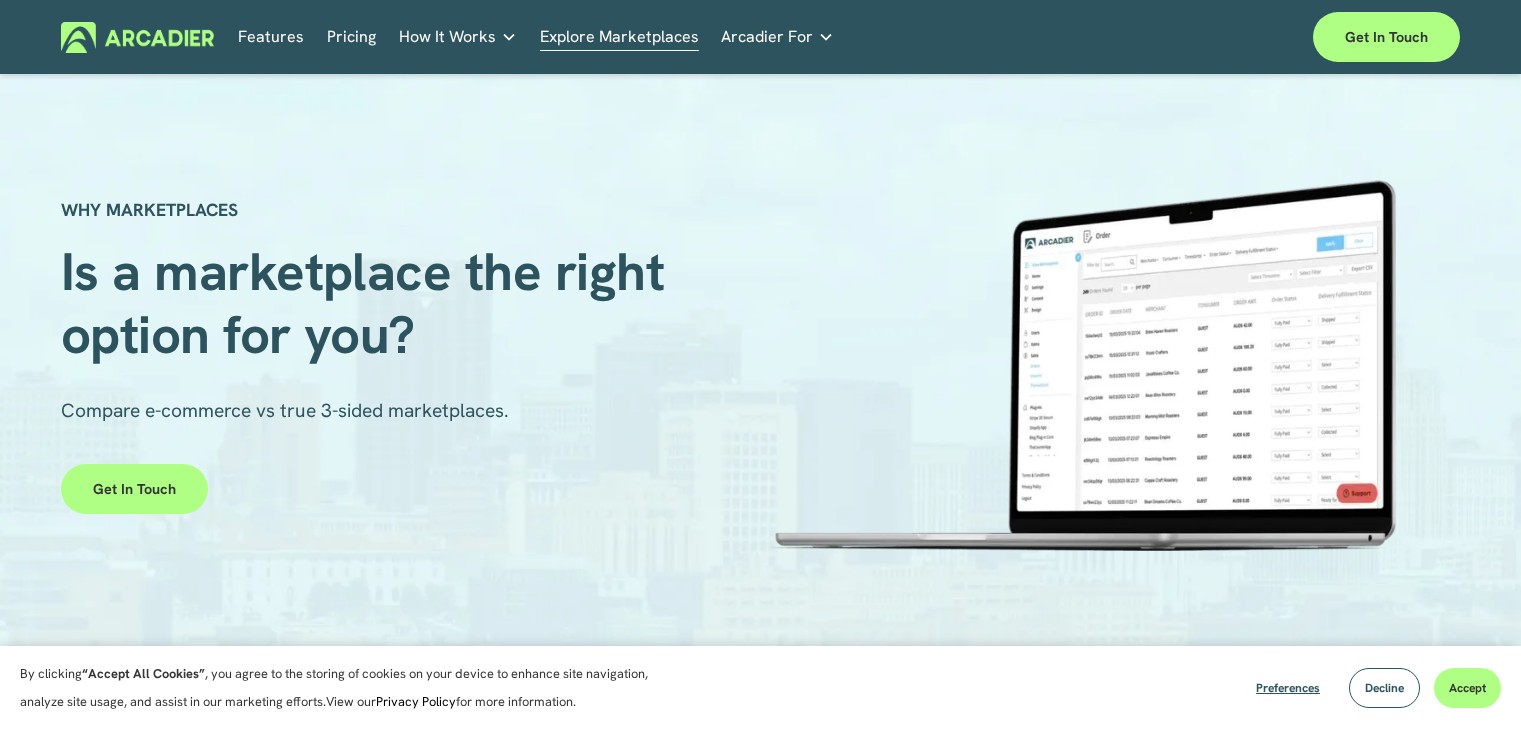 scroll, scrollTop: 0, scrollLeft: 0, axis: both 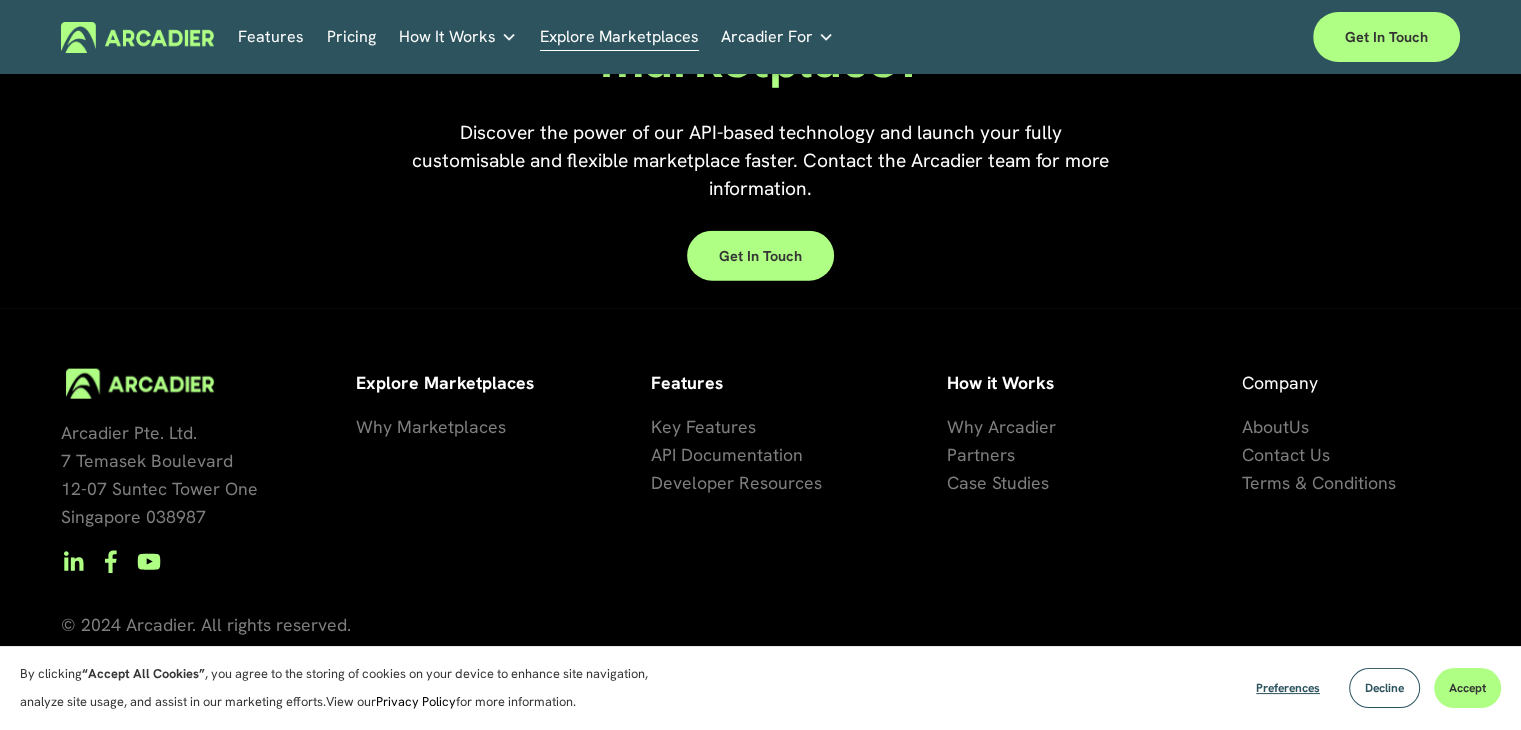 drag, startPoint x: 657, startPoint y: 233, endPoint x: 660, endPoint y: 222, distance: 11.401754 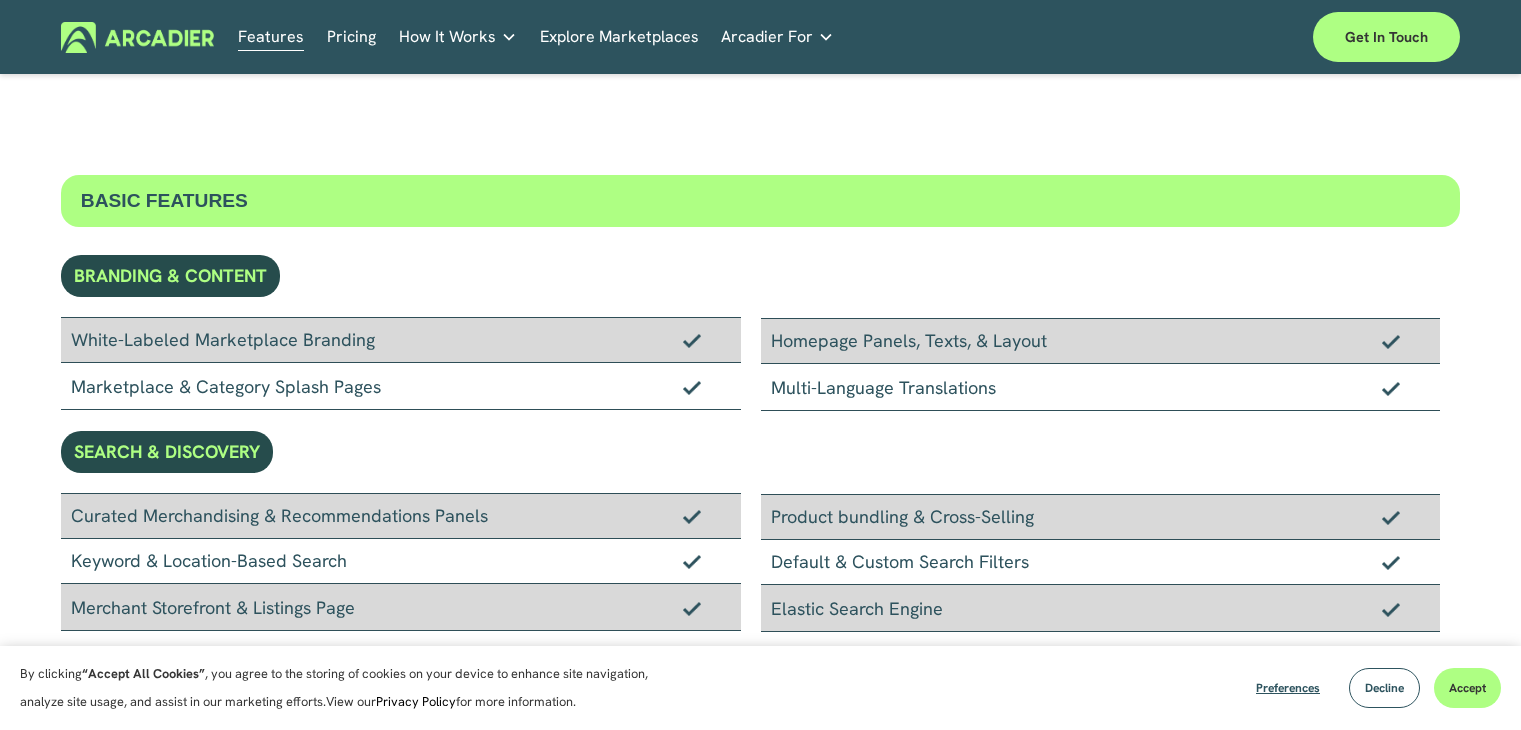 scroll, scrollTop: 0, scrollLeft: 0, axis: both 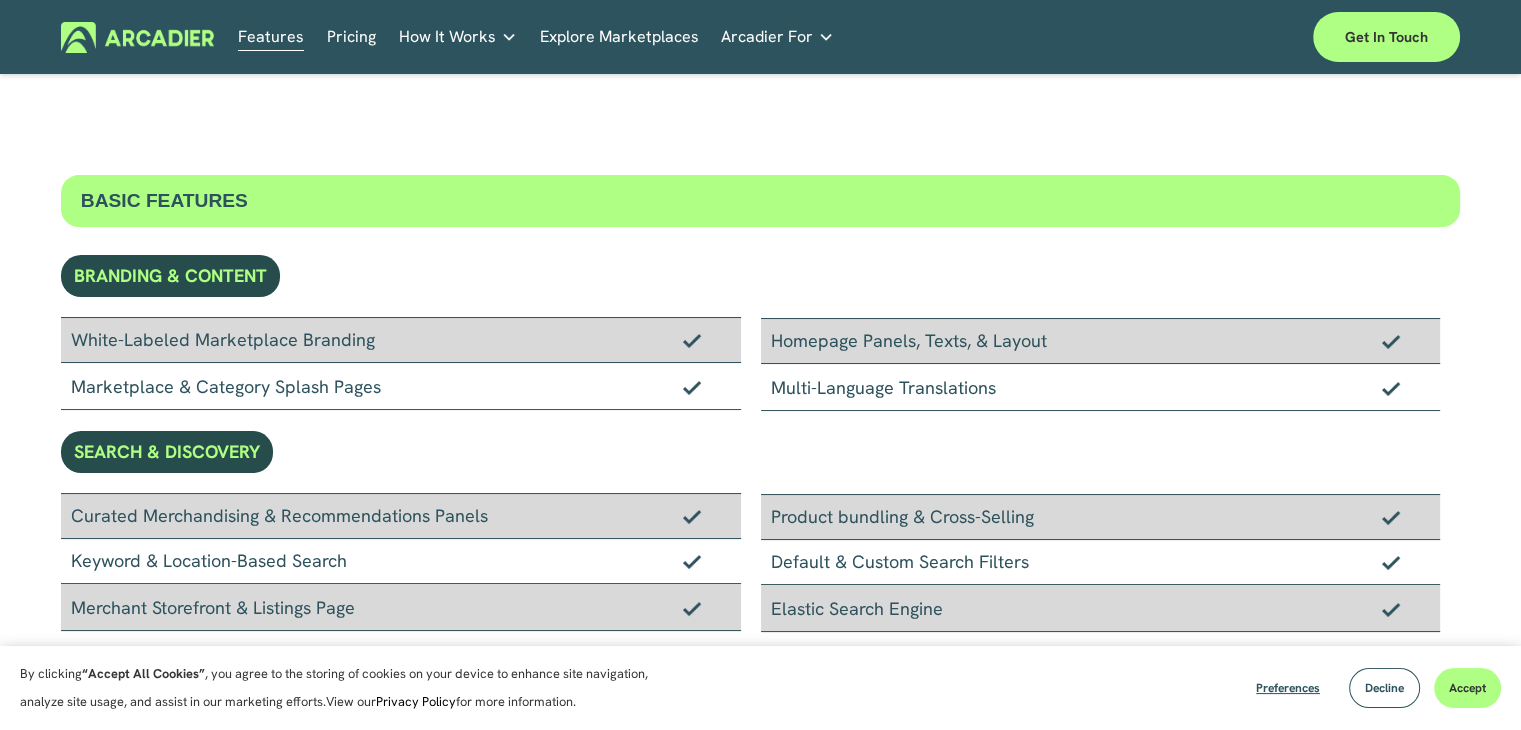 click on "Features" at bounding box center (271, 37) 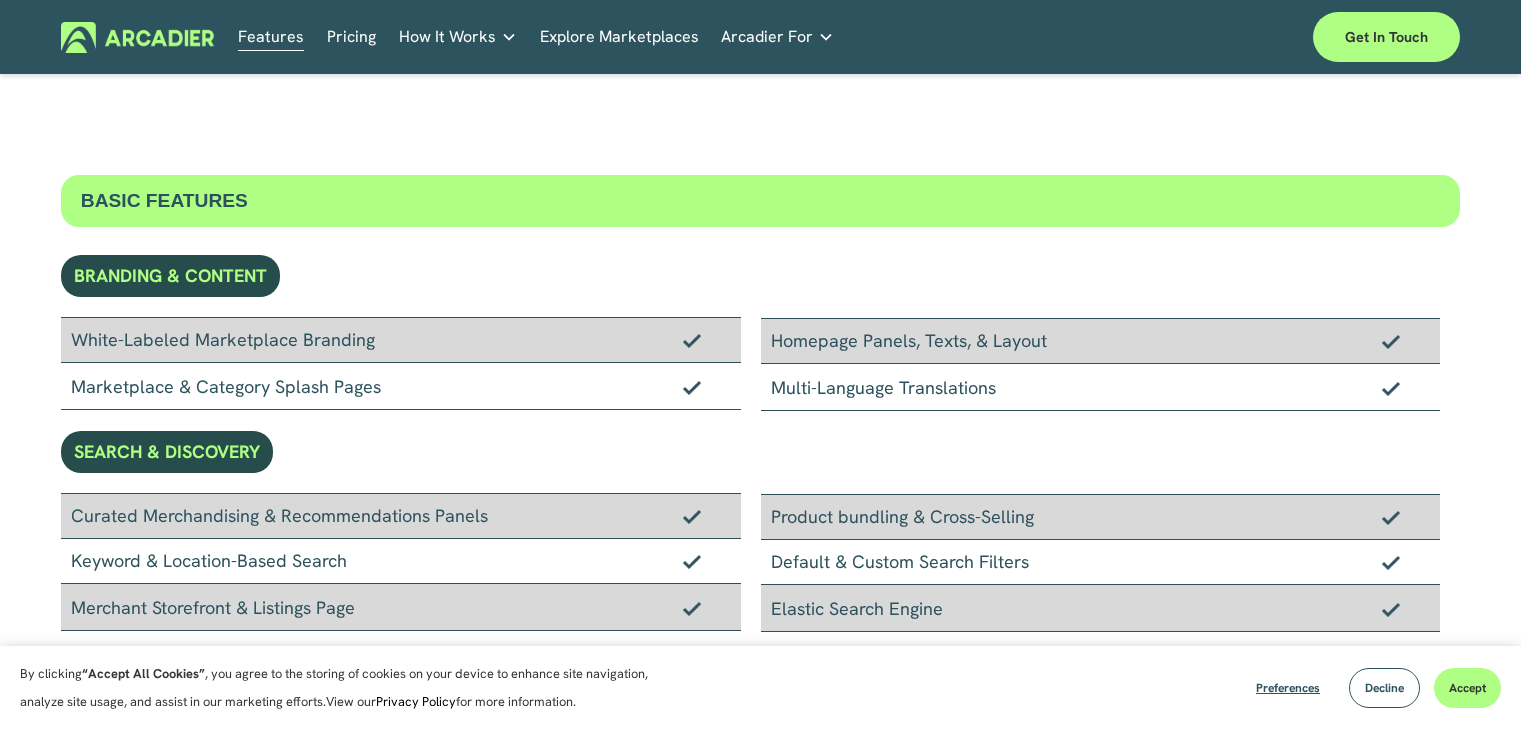 scroll, scrollTop: 0, scrollLeft: 0, axis: both 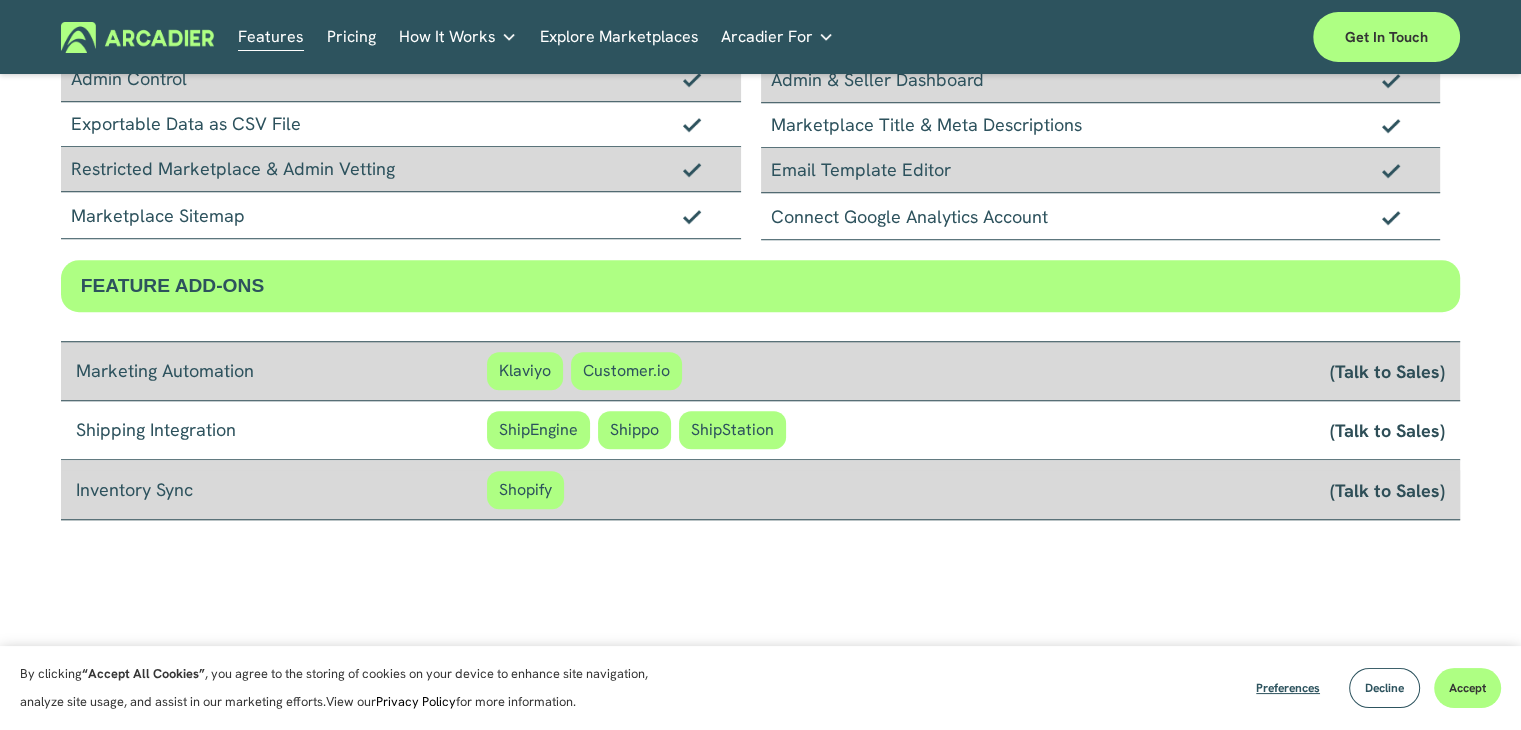 click on "Marketing Automation" at bounding box center [281, 371] 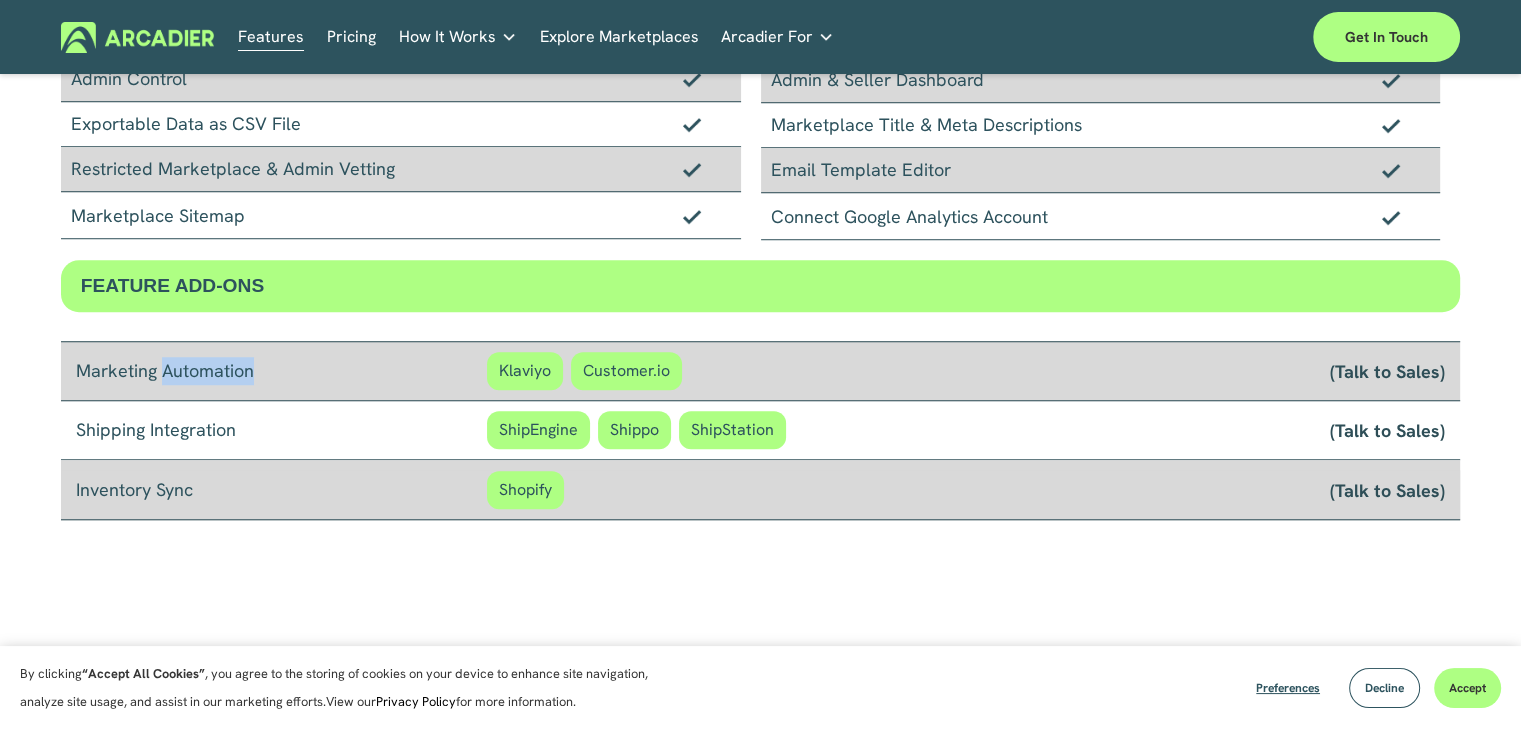 click on "Marketing Automation" at bounding box center [281, 371] 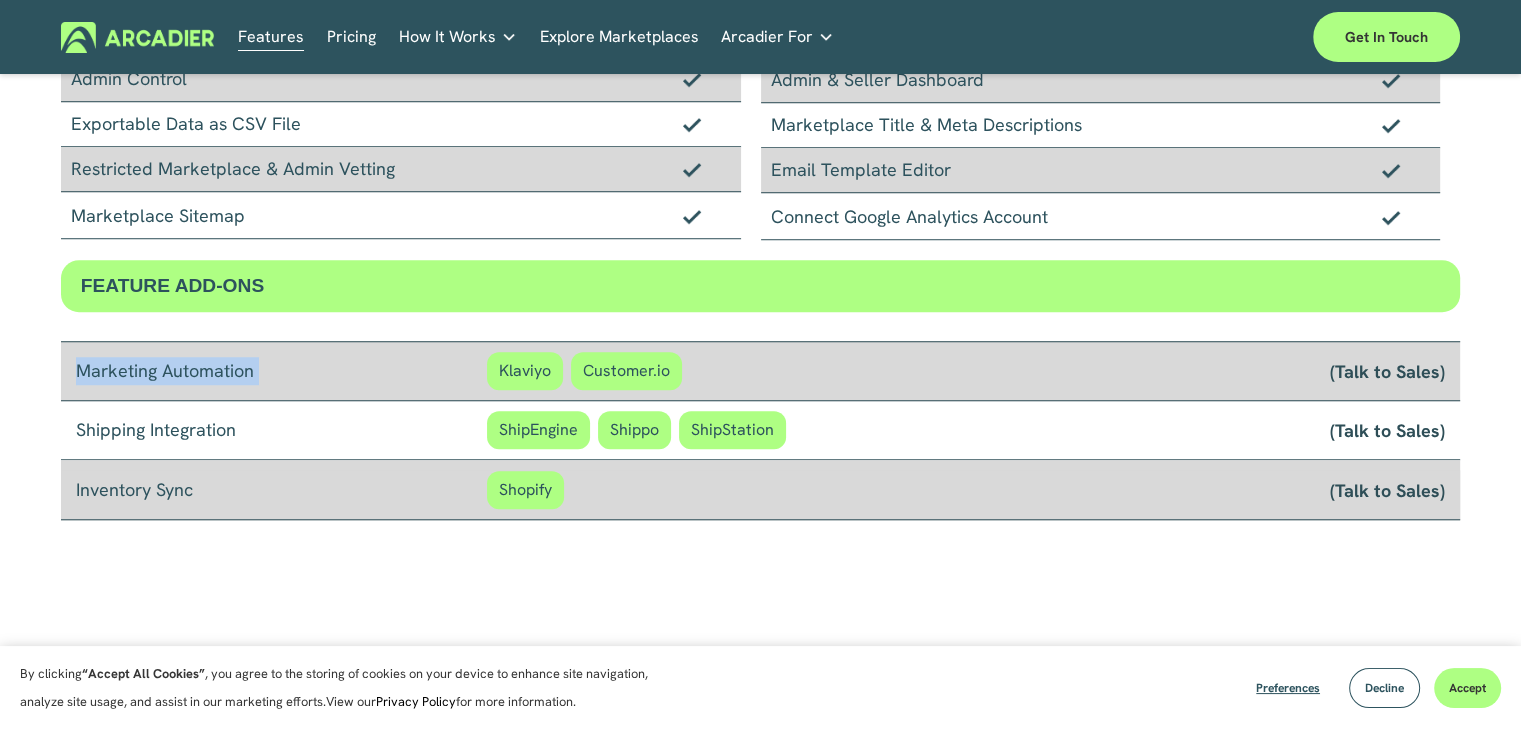 click on "Marketing Automation" at bounding box center (281, 371) 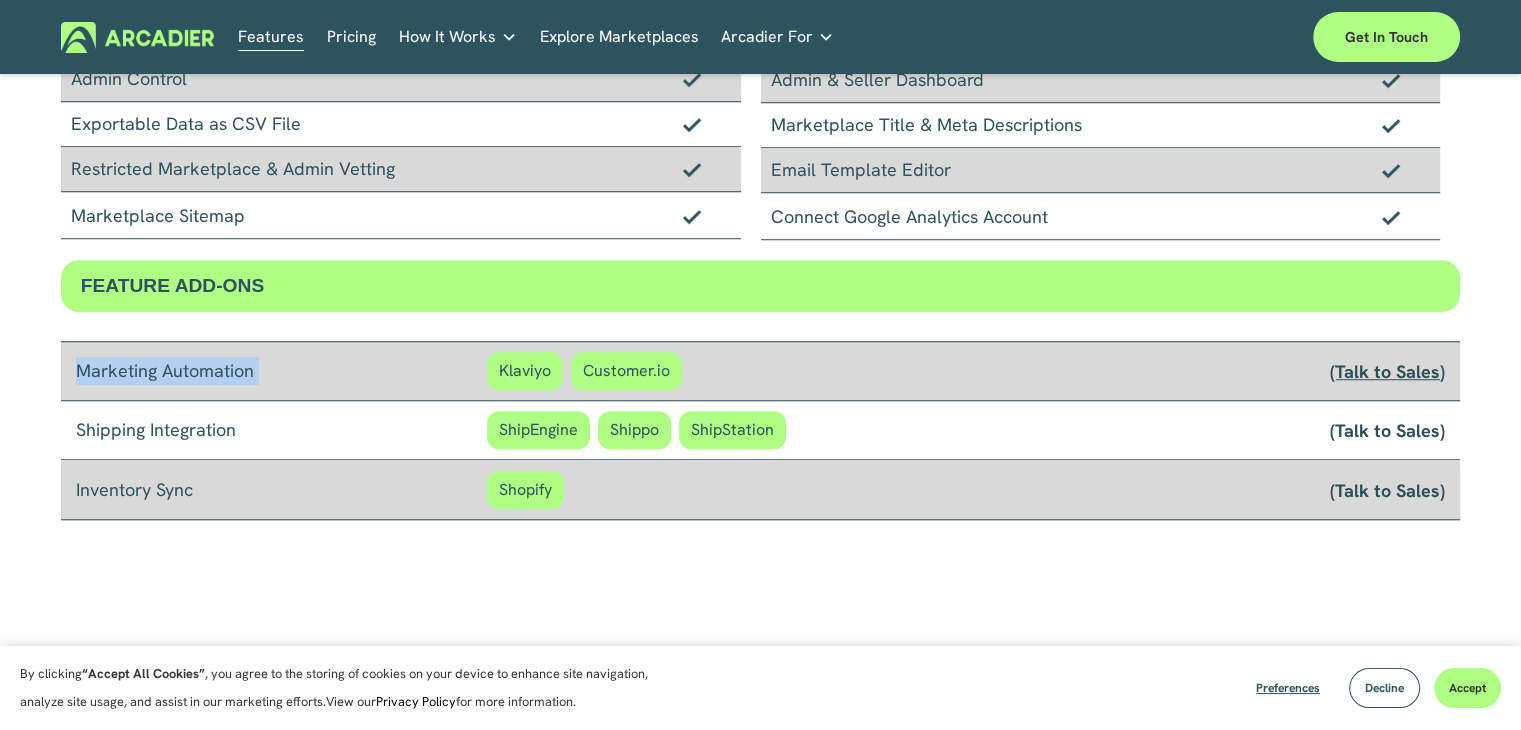 click on "(Talk to Sales)" at bounding box center [1387, 371] 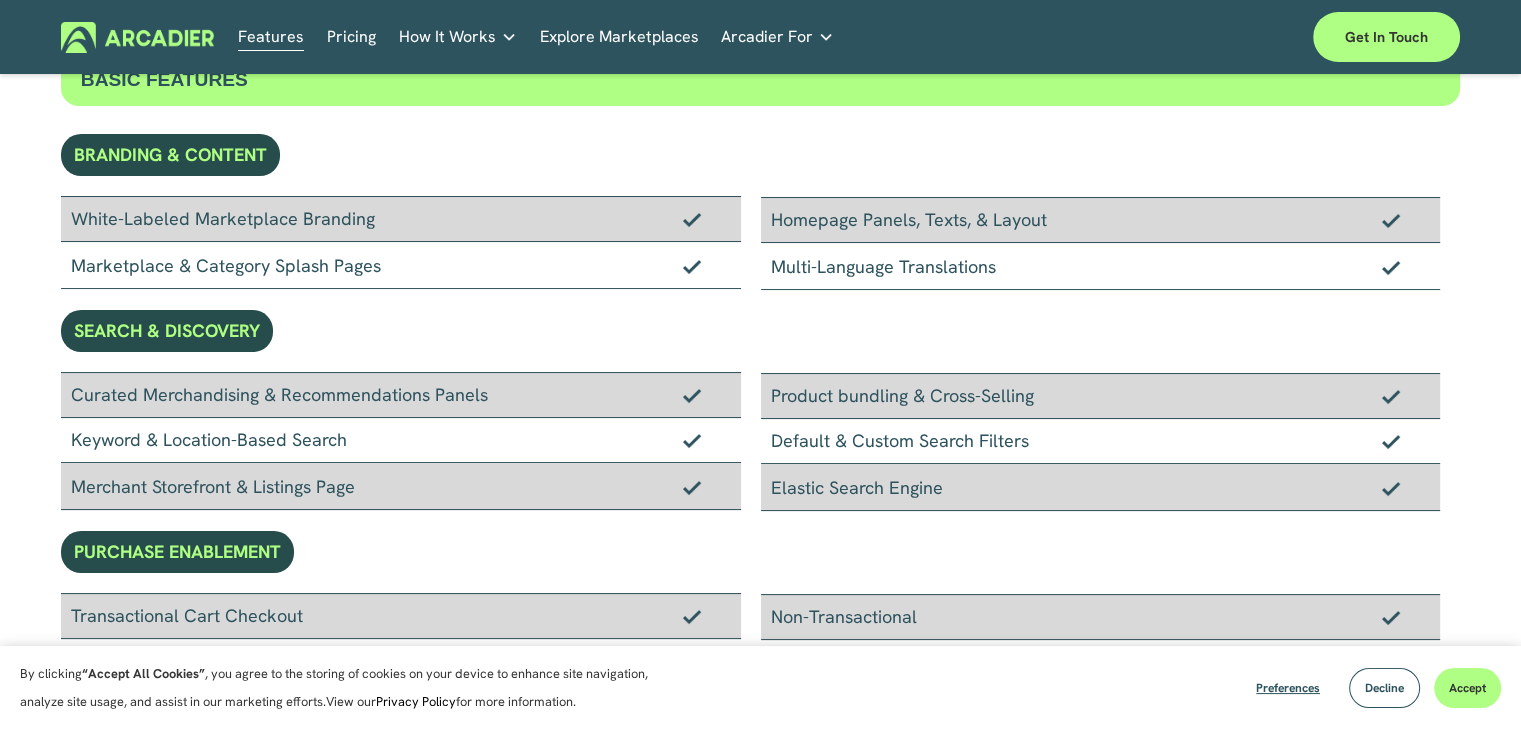 scroll, scrollTop: 0, scrollLeft: 0, axis: both 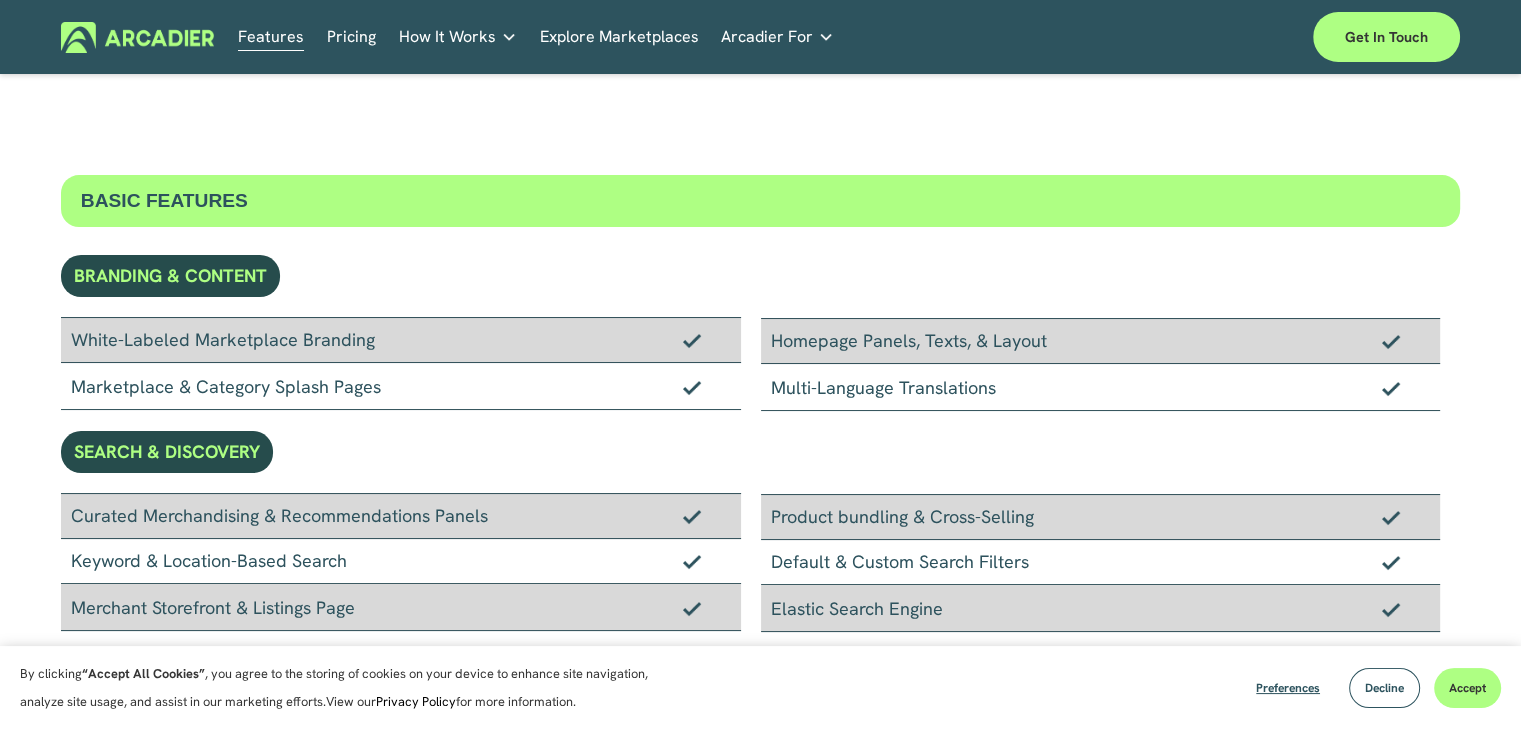click at bounding box center (137, 37) 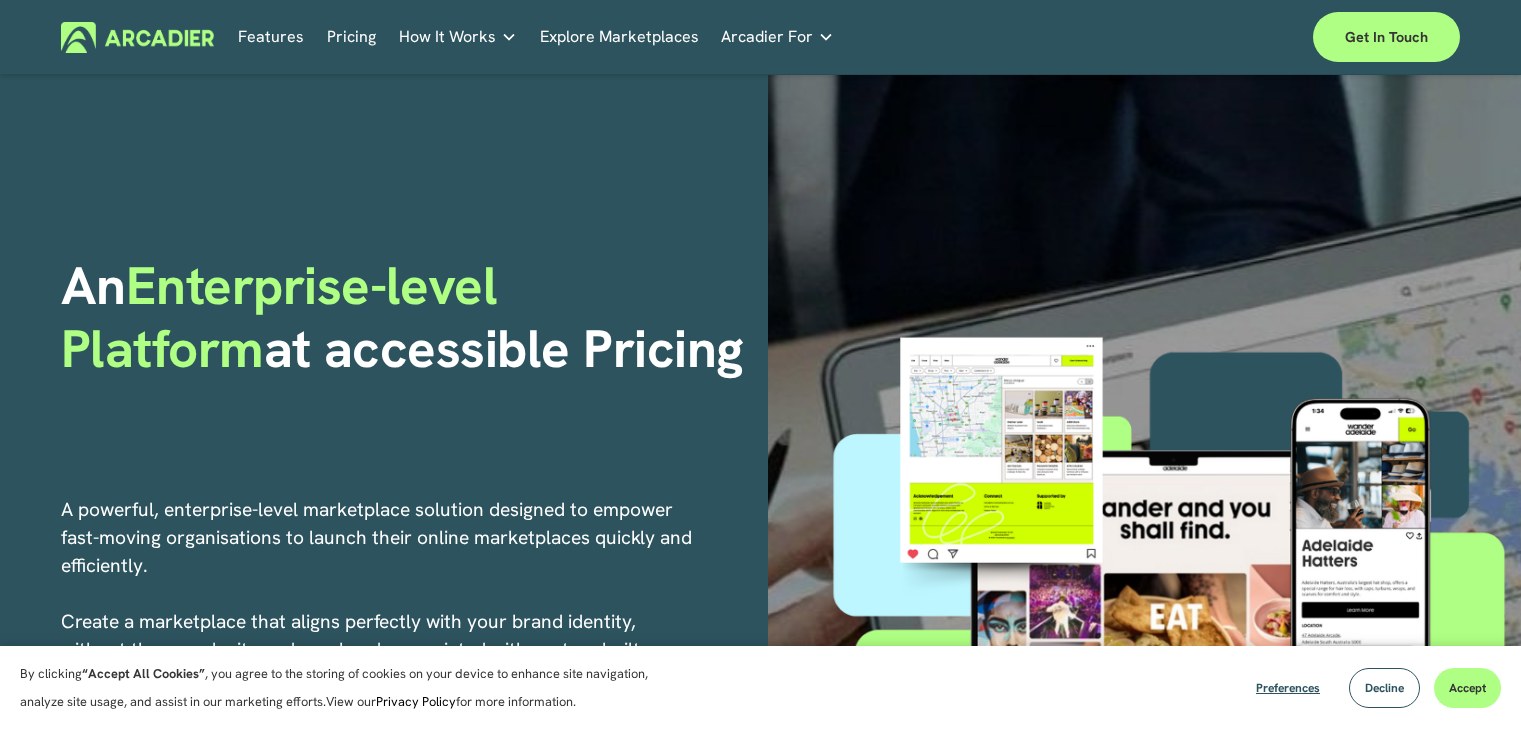 scroll, scrollTop: 0, scrollLeft: 0, axis: both 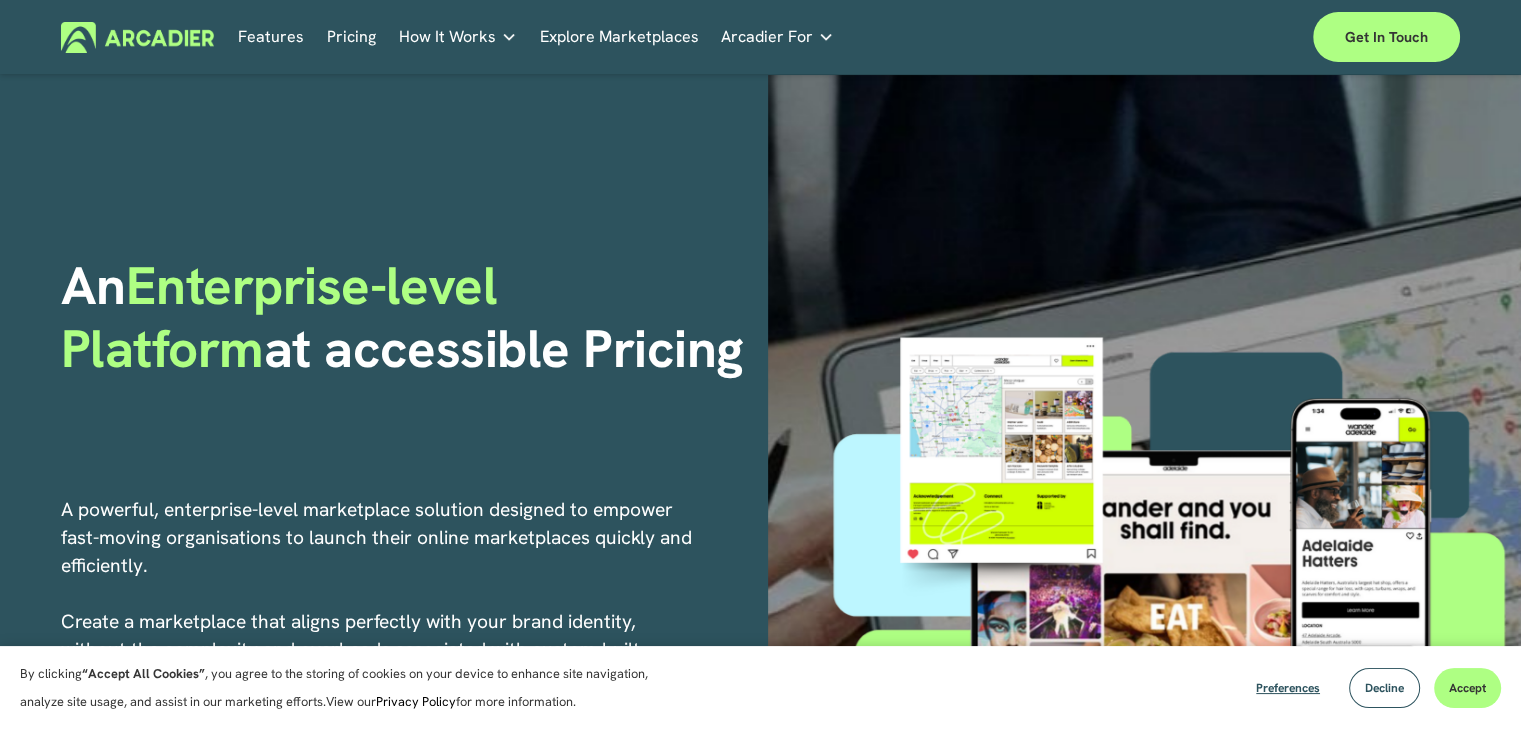 click on "Pricing" at bounding box center (351, 37) 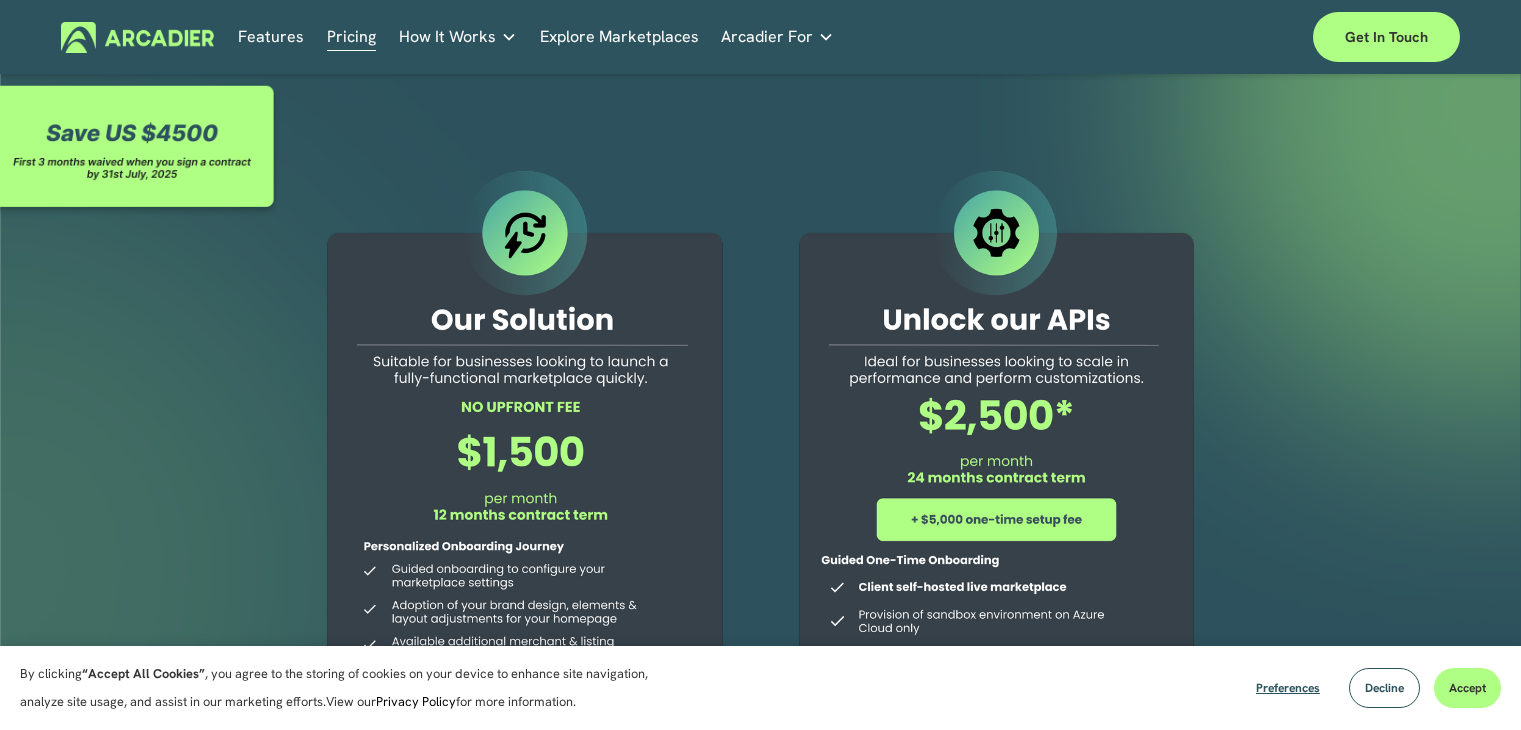 scroll, scrollTop: 0, scrollLeft: 0, axis: both 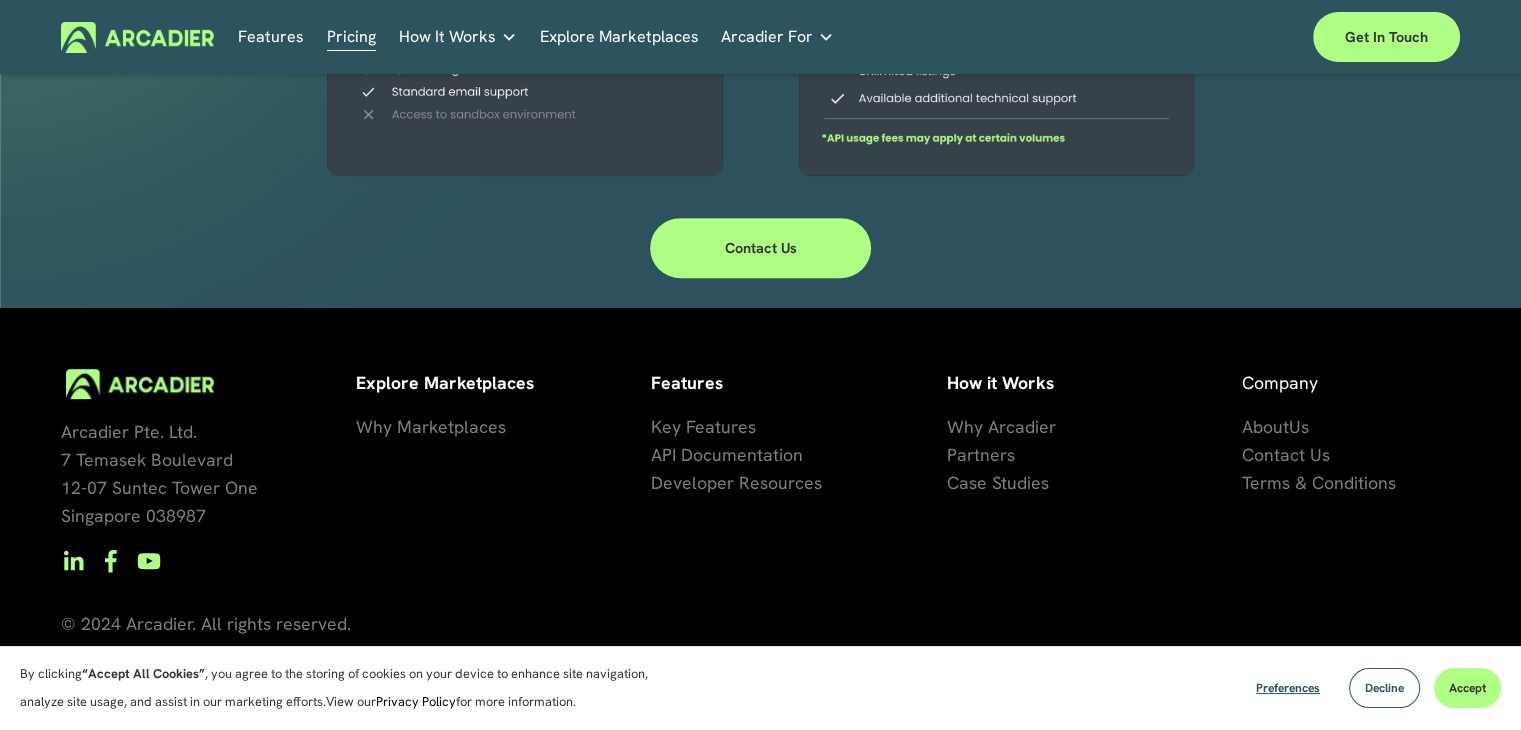 click on "Contact Us" at bounding box center (761, 248) 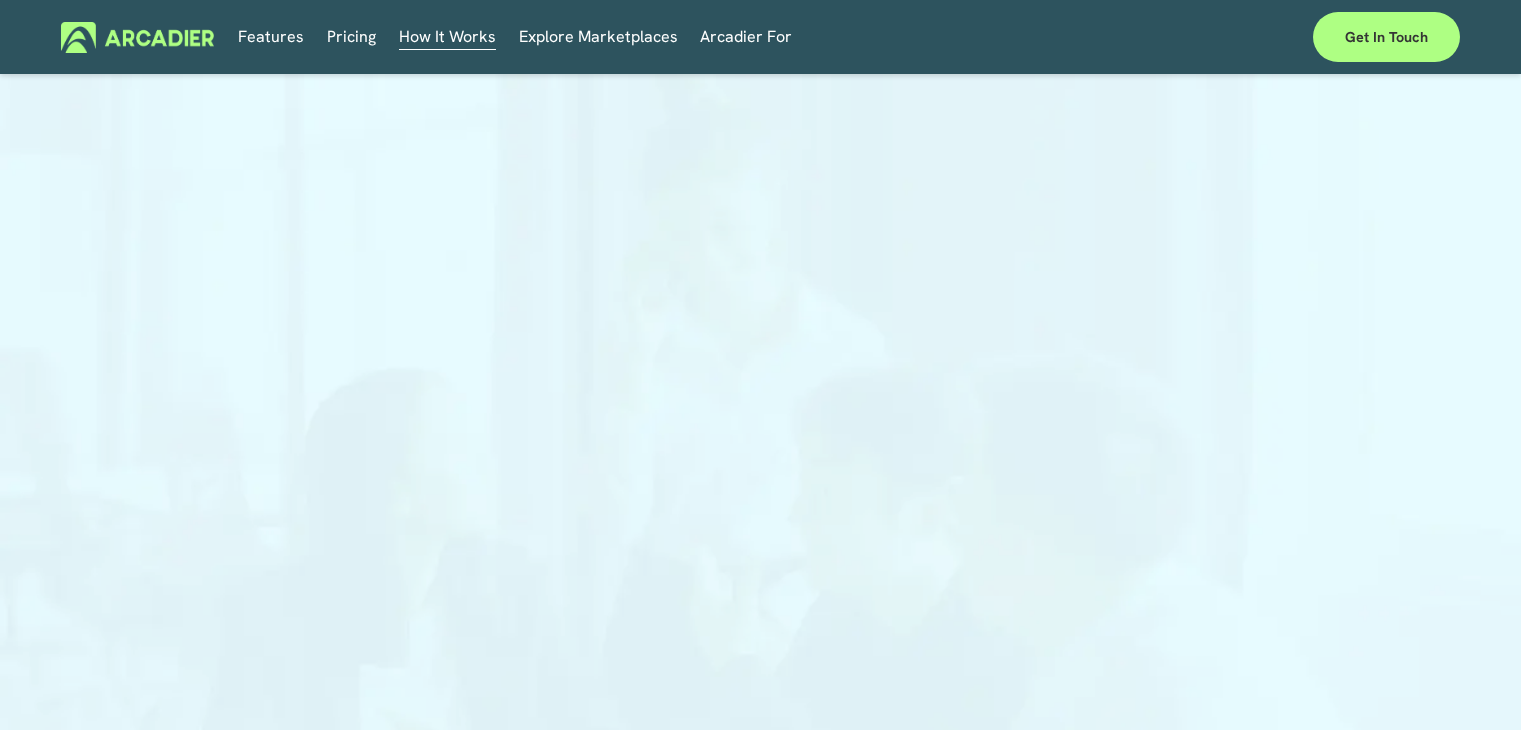 scroll, scrollTop: 0, scrollLeft: 0, axis: both 